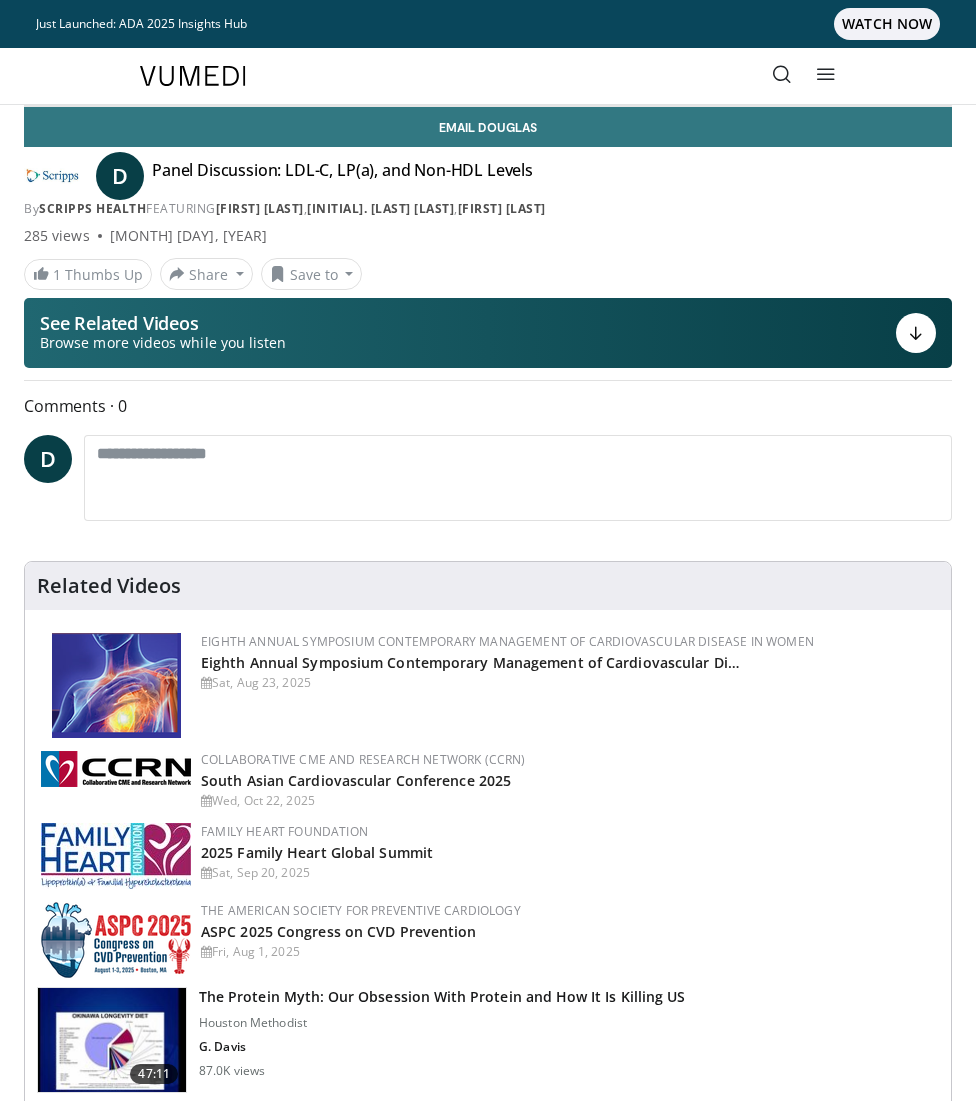 scroll, scrollTop: 0, scrollLeft: 0, axis: both 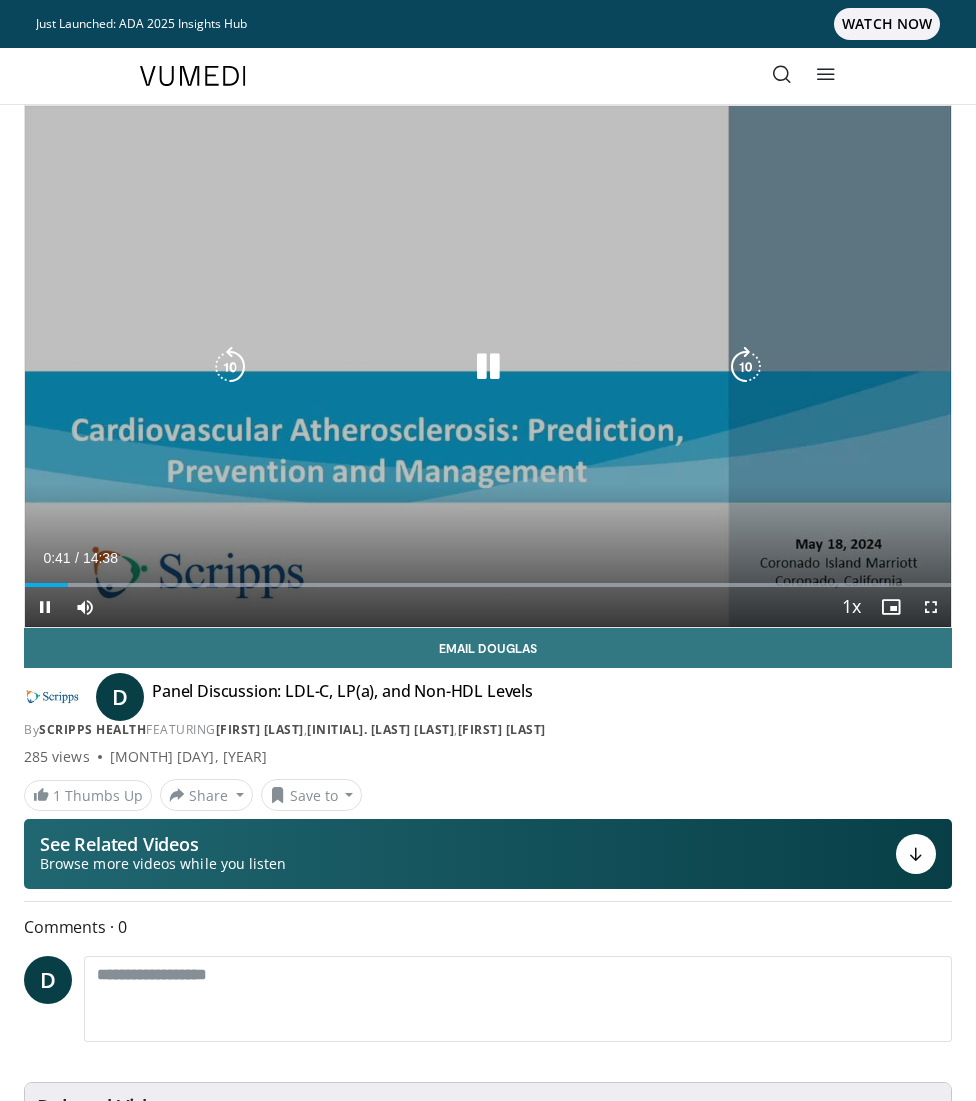 click at bounding box center (230, 367) 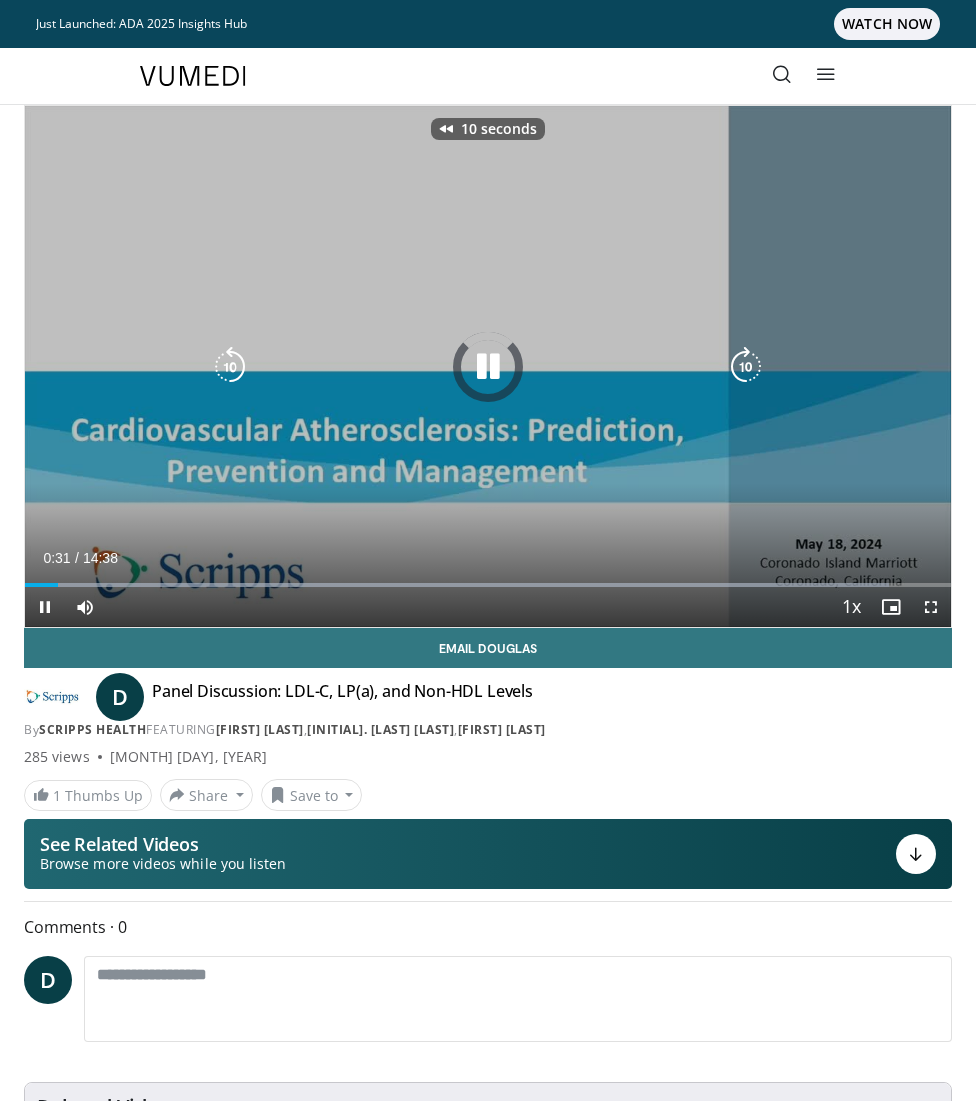 click at bounding box center (230, 367) 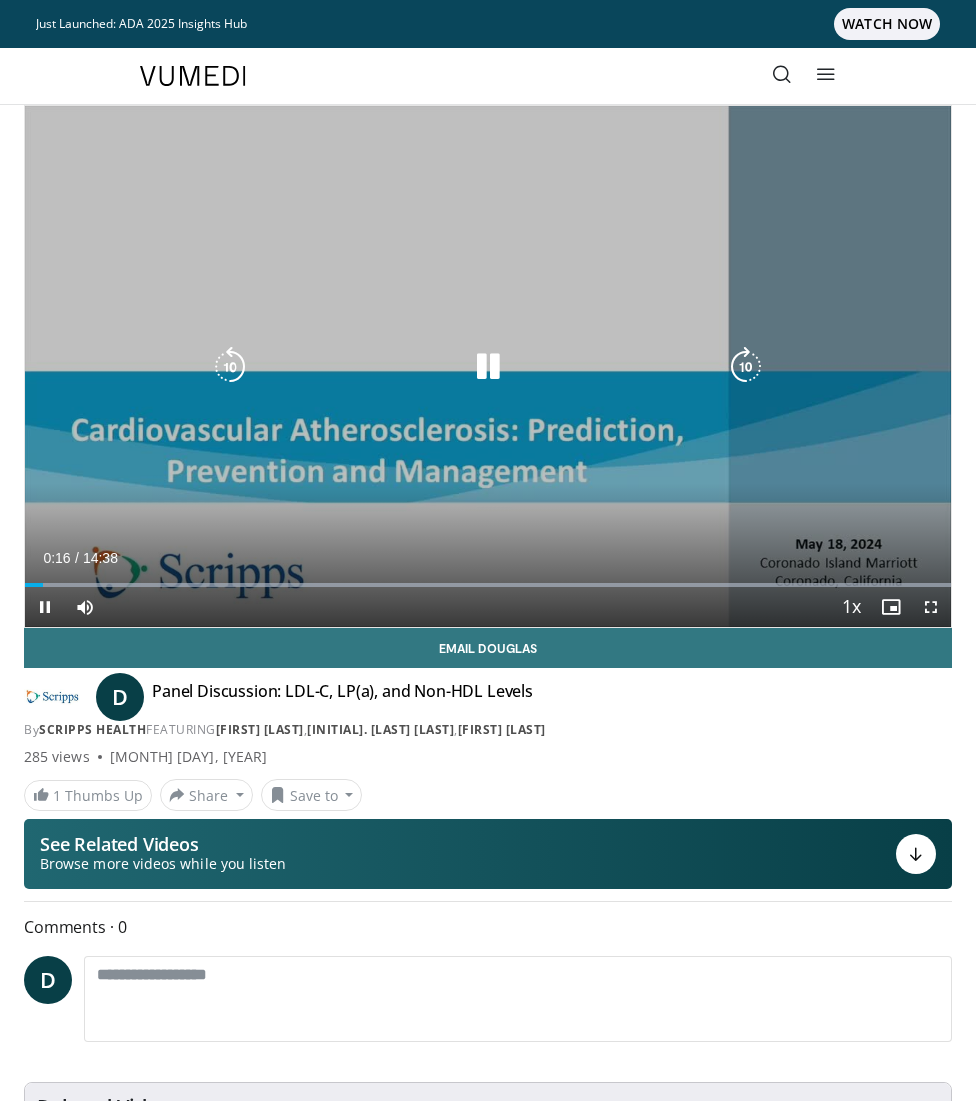 click at bounding box center [230, 367] 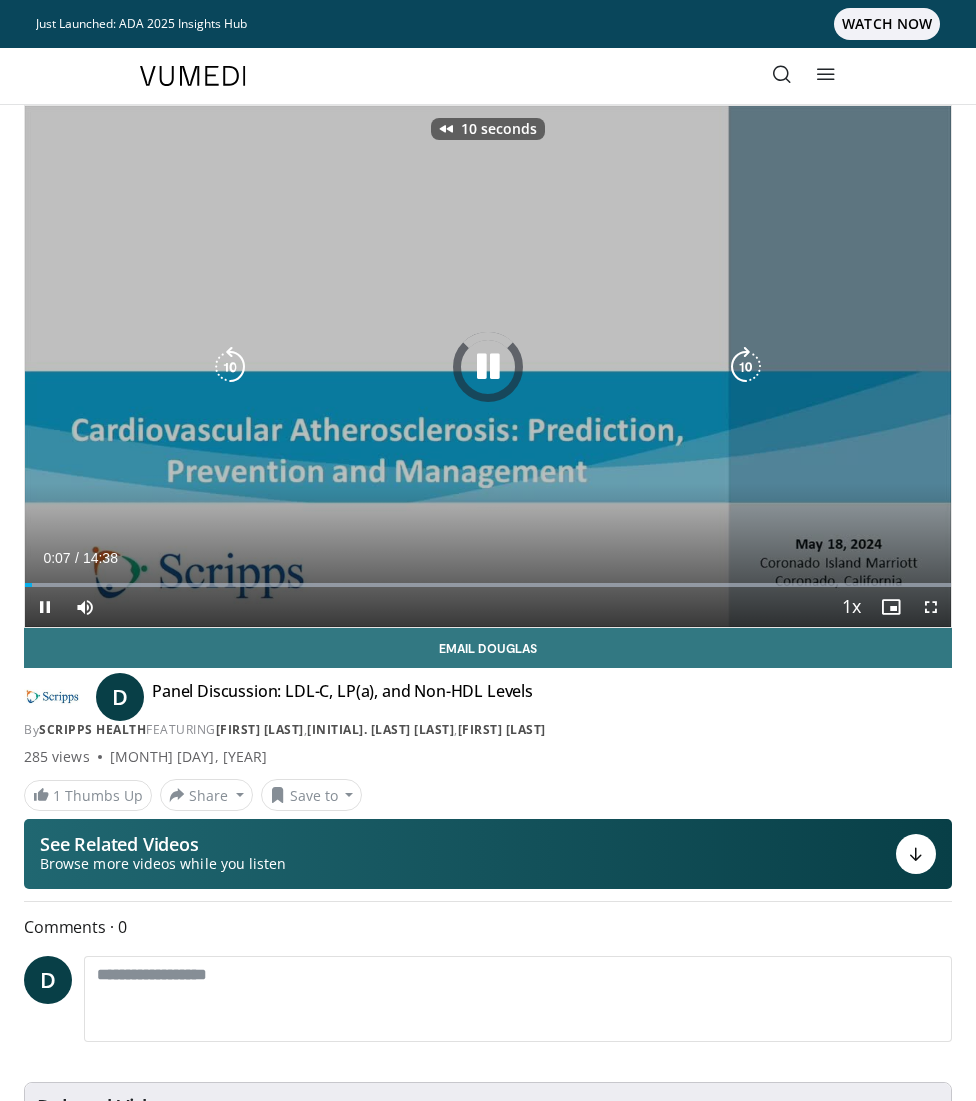 click at bounding box center (230, 367) 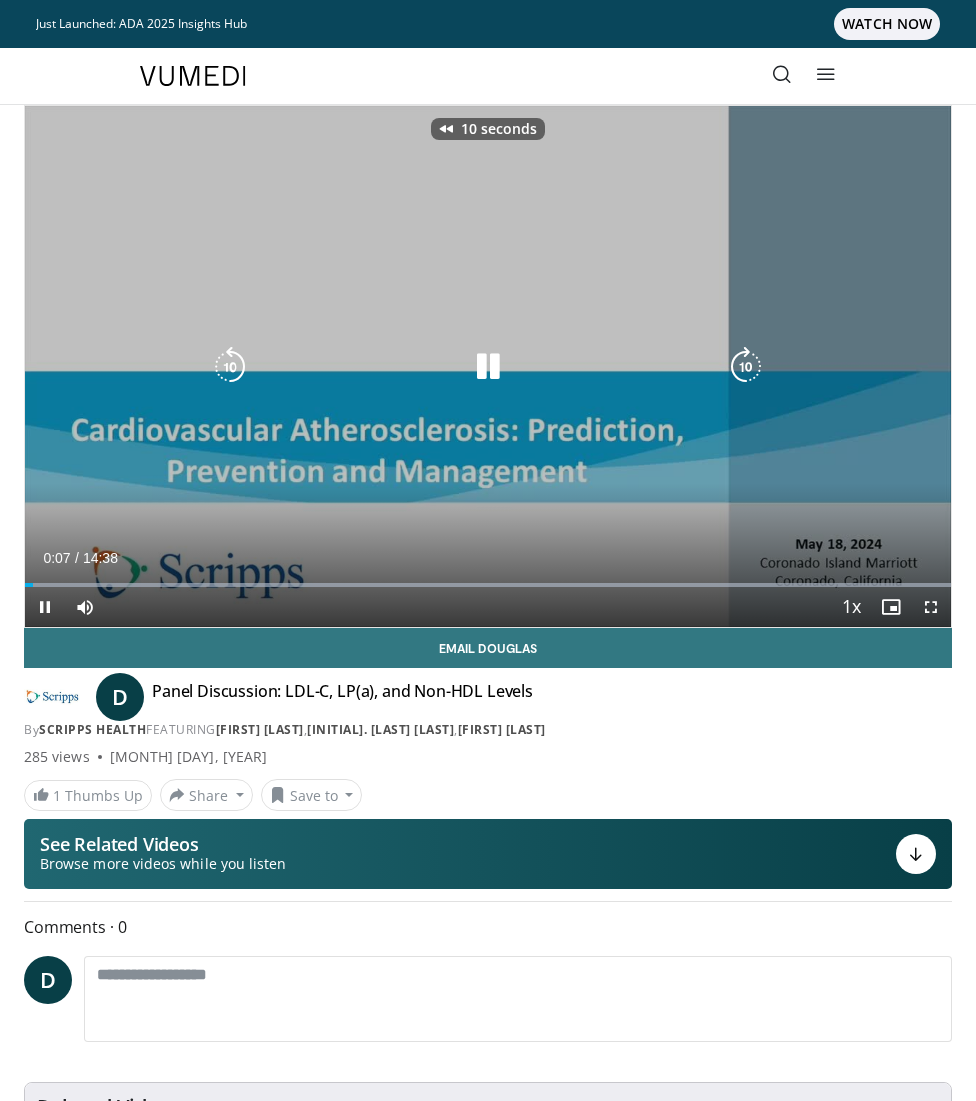 click at bounding box center (230, 367) 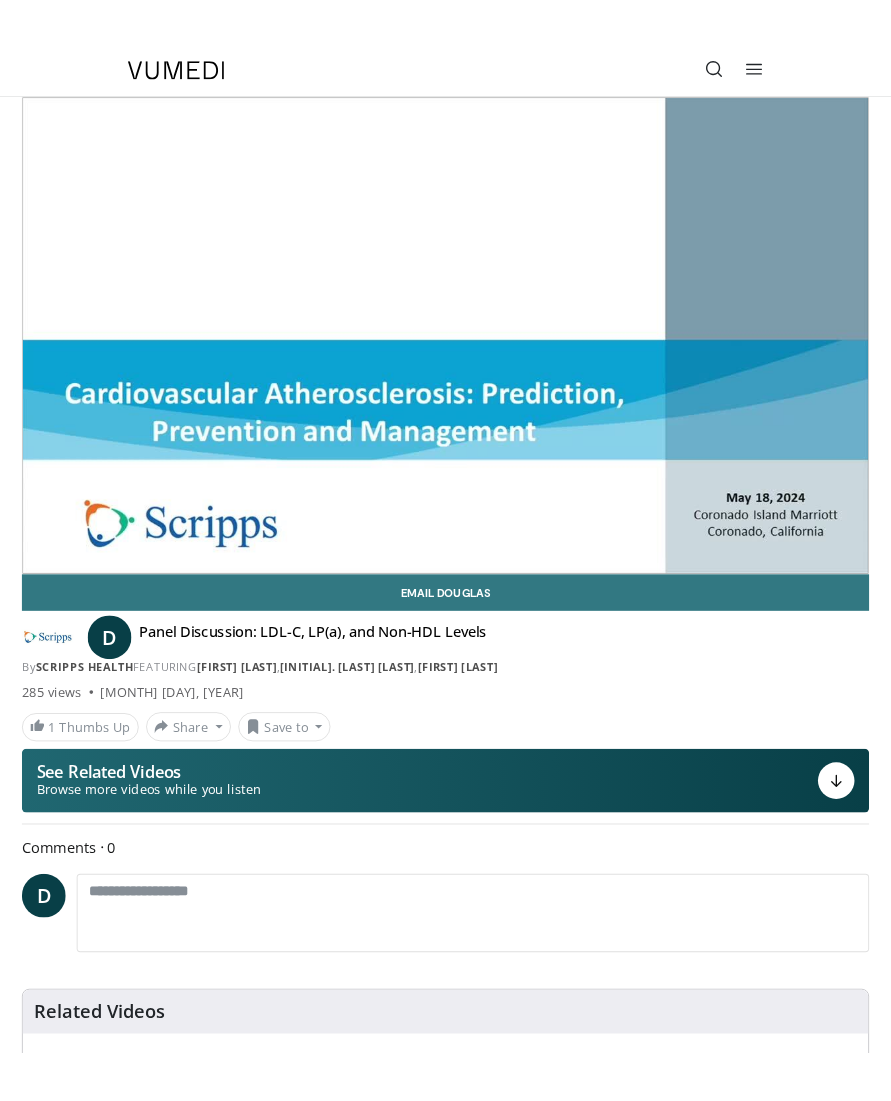 scroll, scrollTop: 0, scrollLeft: 0, axis: both 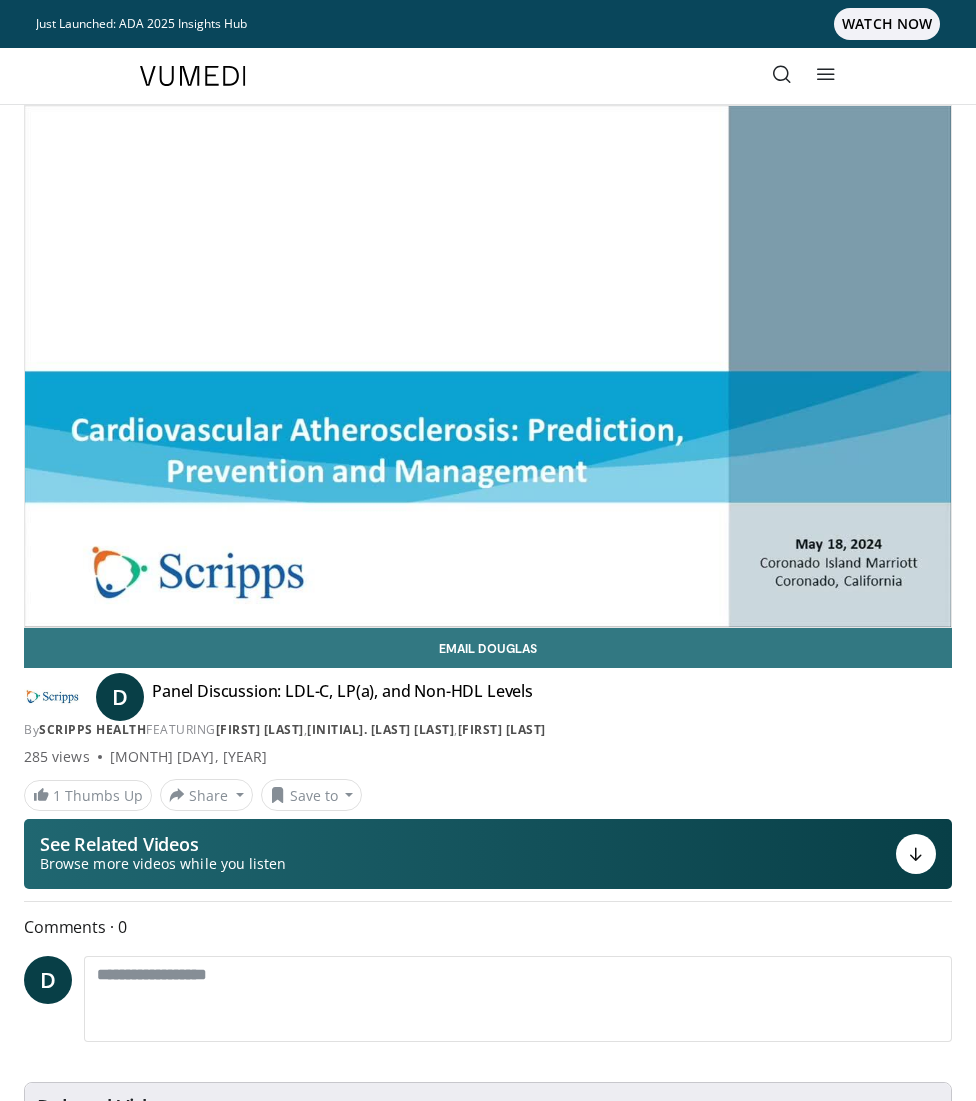 click at bounding box center (931, 647) 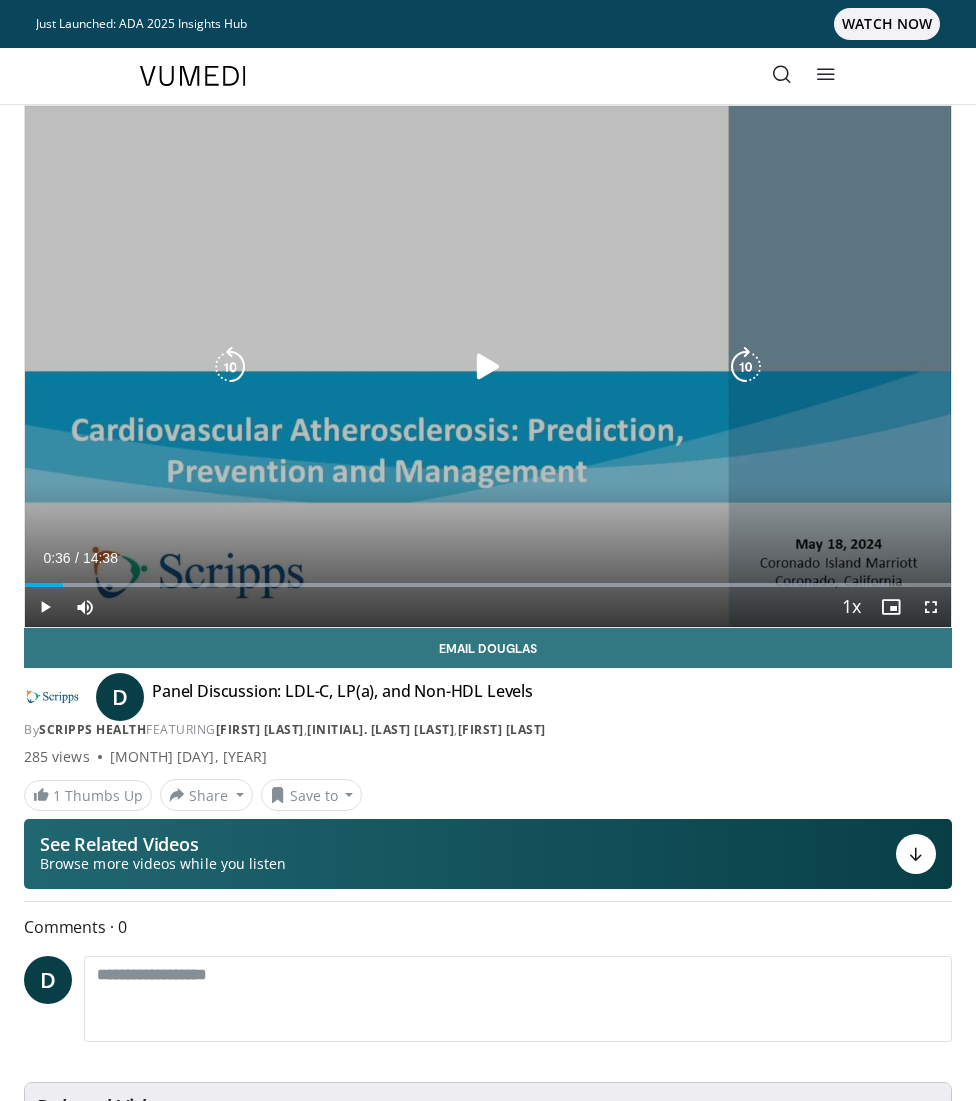 click at bounding box center [488, 367] 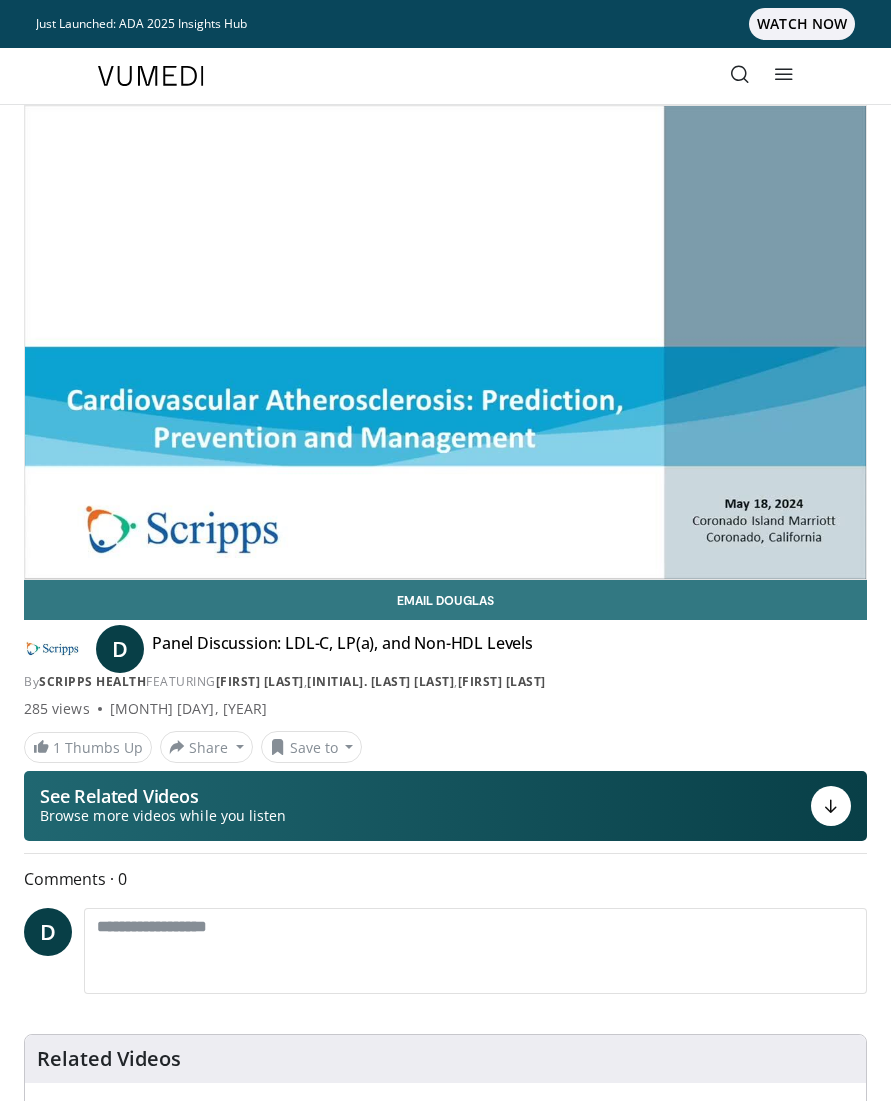 click at bounding box center (831, 806) 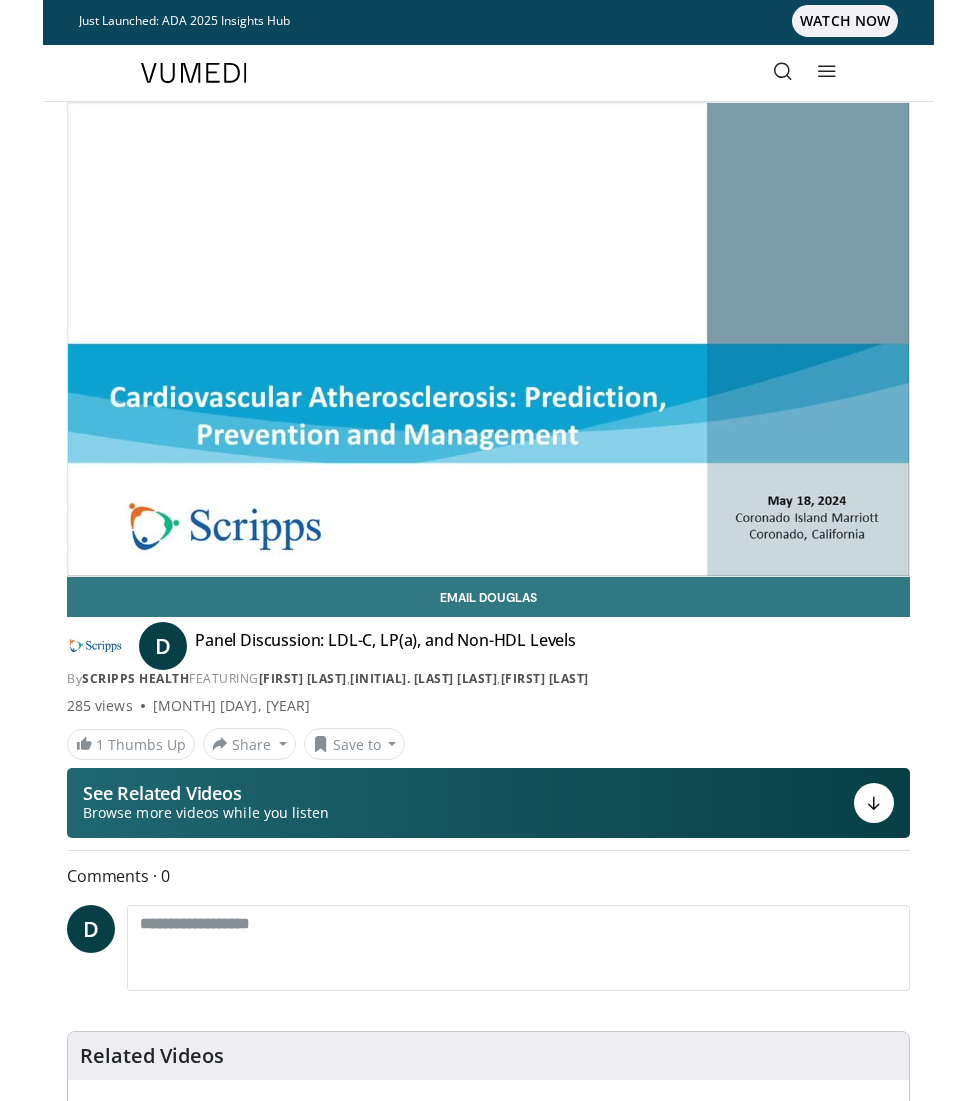 scroll, scrollTop: 0, scrollLeft: 0, axis: both 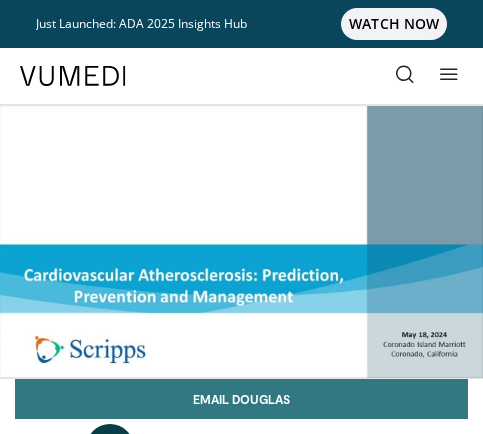 click at bounding box center (381, 207) 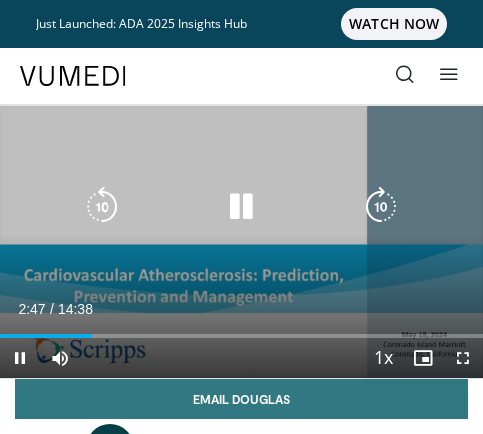 click on "10 seconds
Tap to unmute" at bounding box center (241, 242) 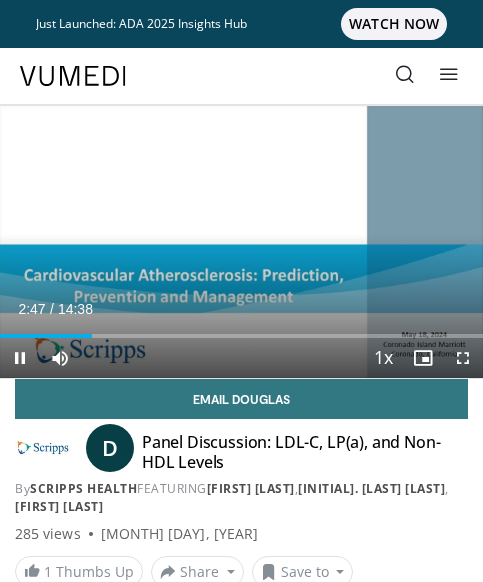 click at bounding box center [241, 207] 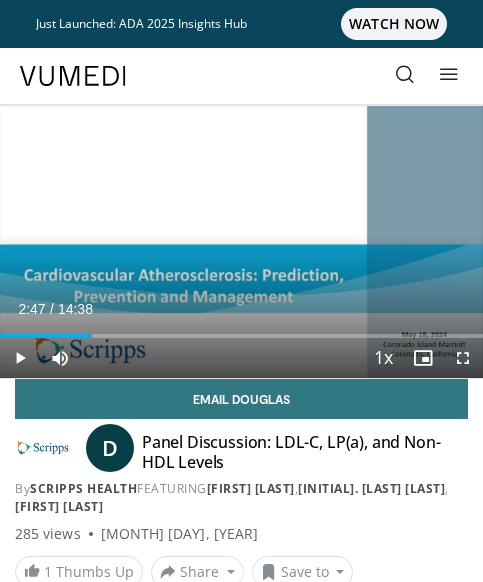 click on "10 seconds
Tap to unmute" at bounding box center [241, 242] 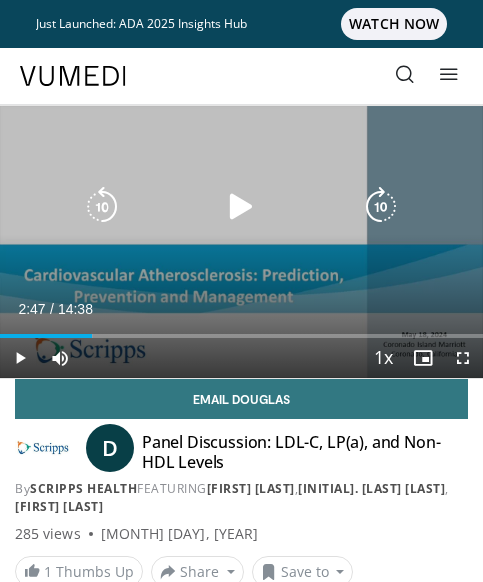 click at bounding box center (241, 207) 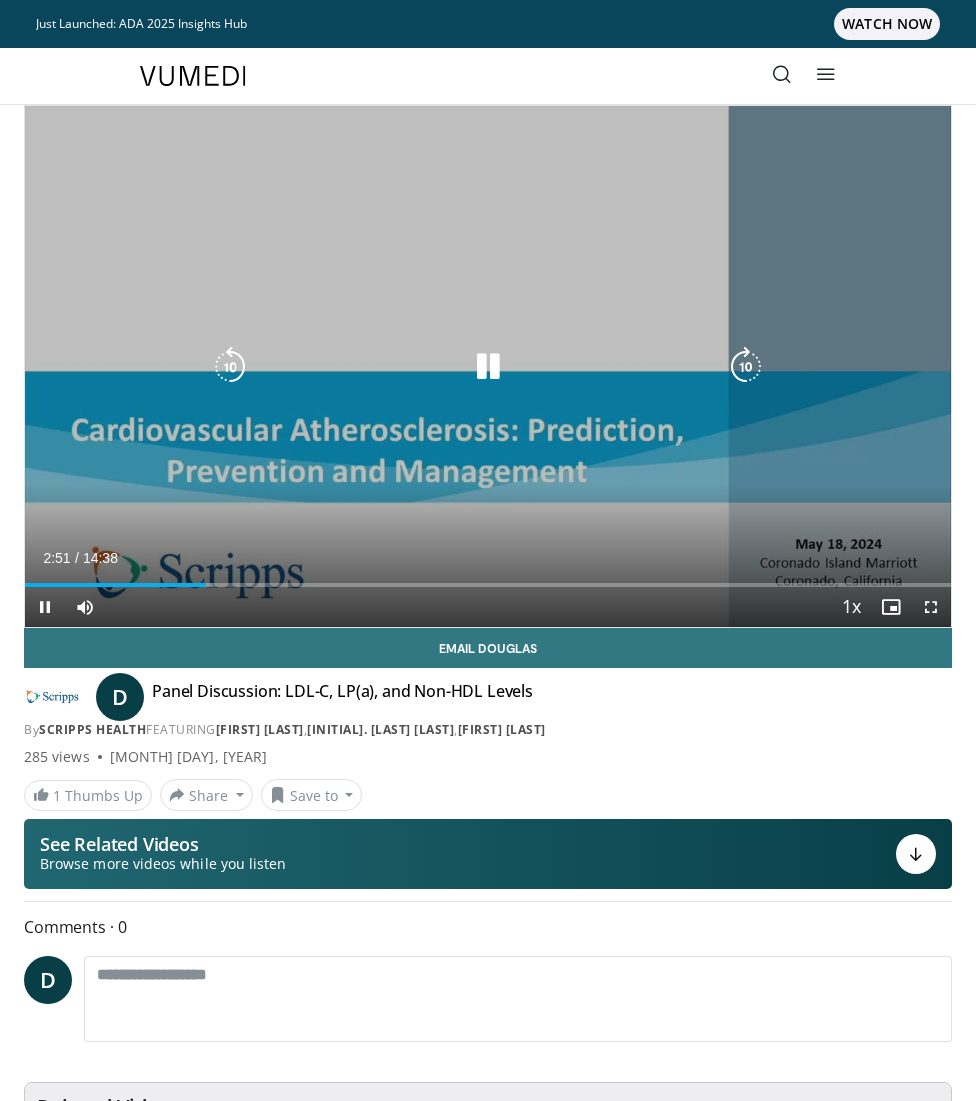 click at bounding box center [230, 367] 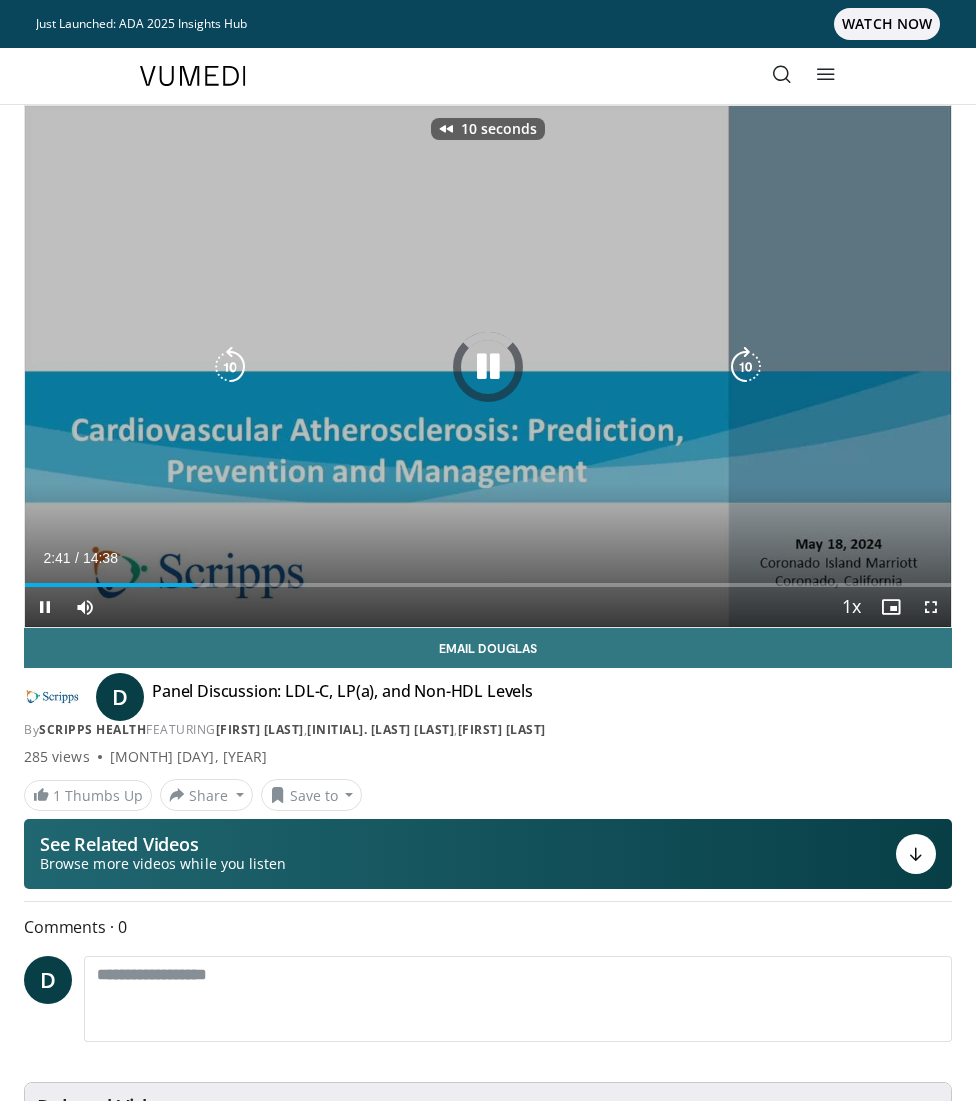 click at bounding box center [230, 367] 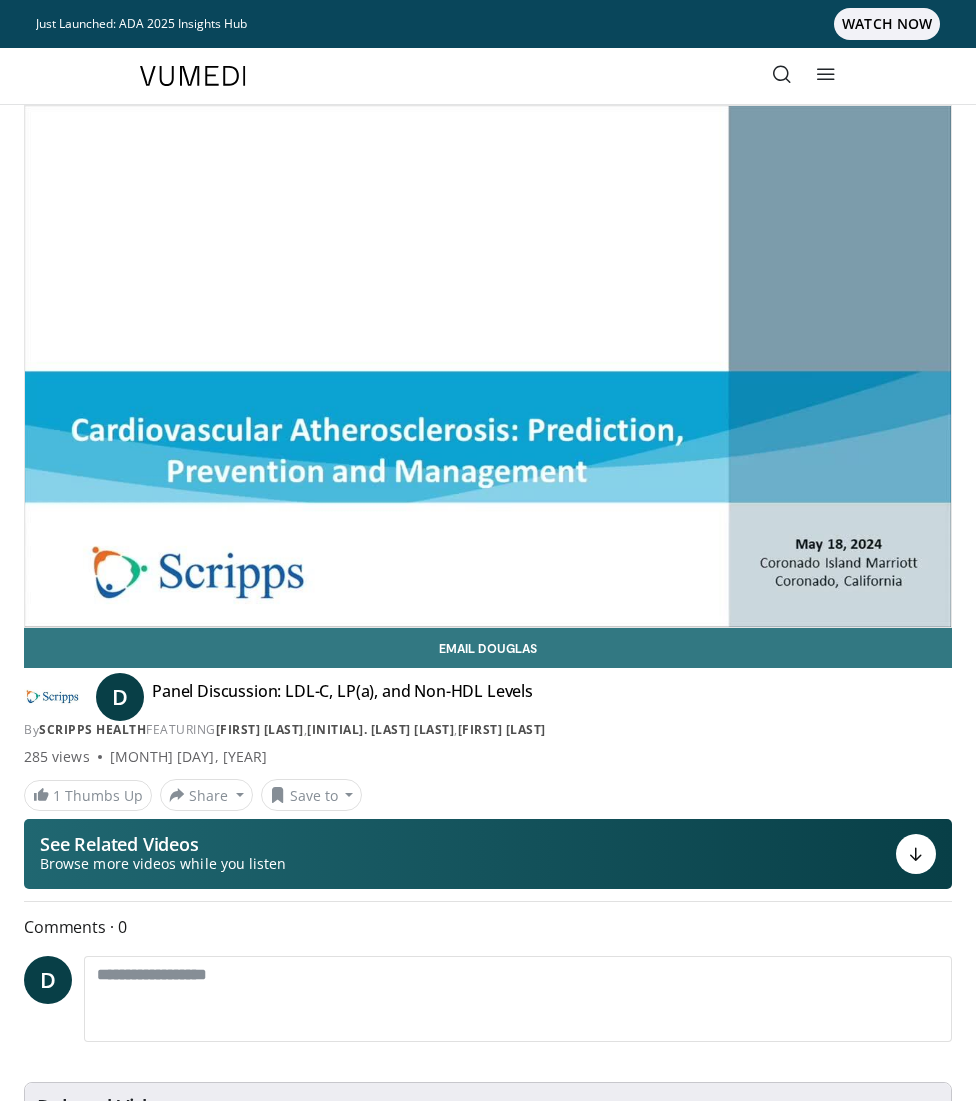 click at bounding box center [826, 74] 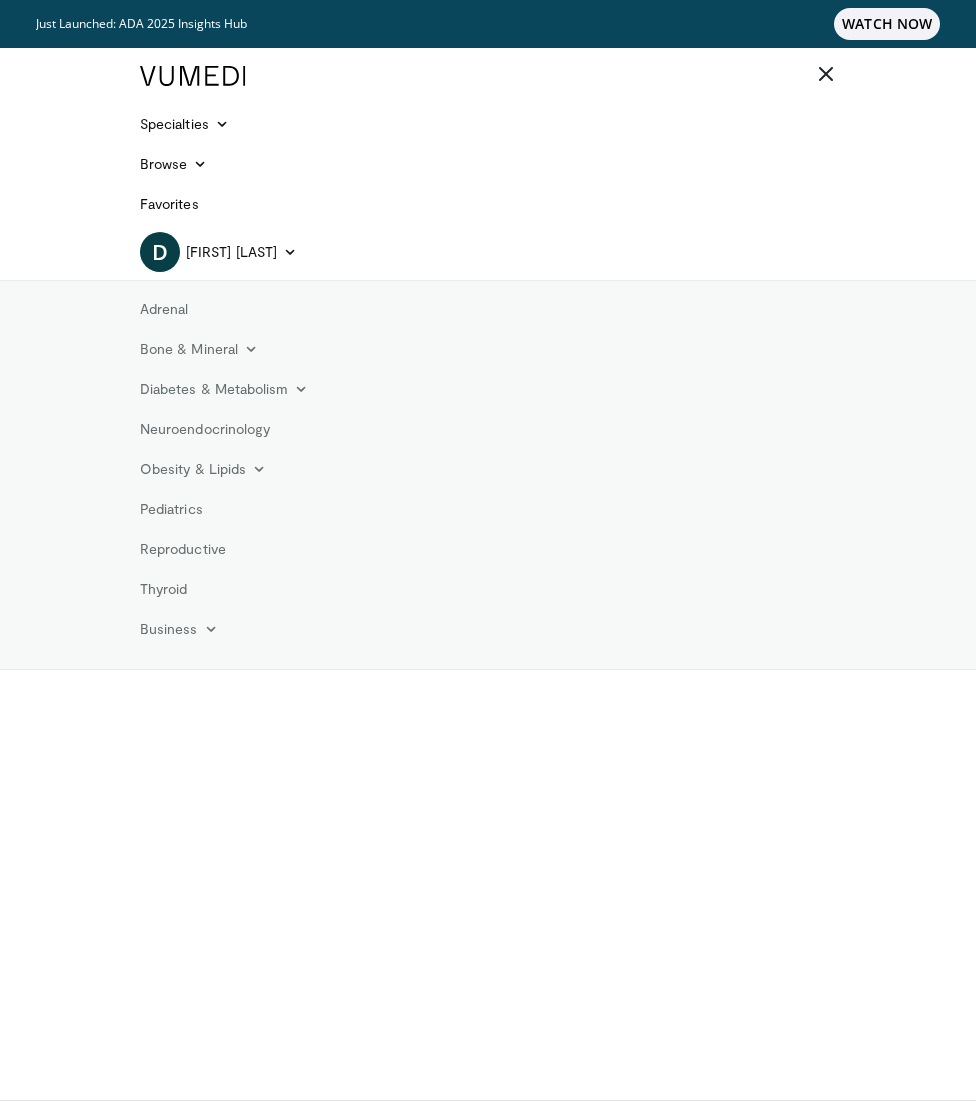 click at bounding box center (826, 74) 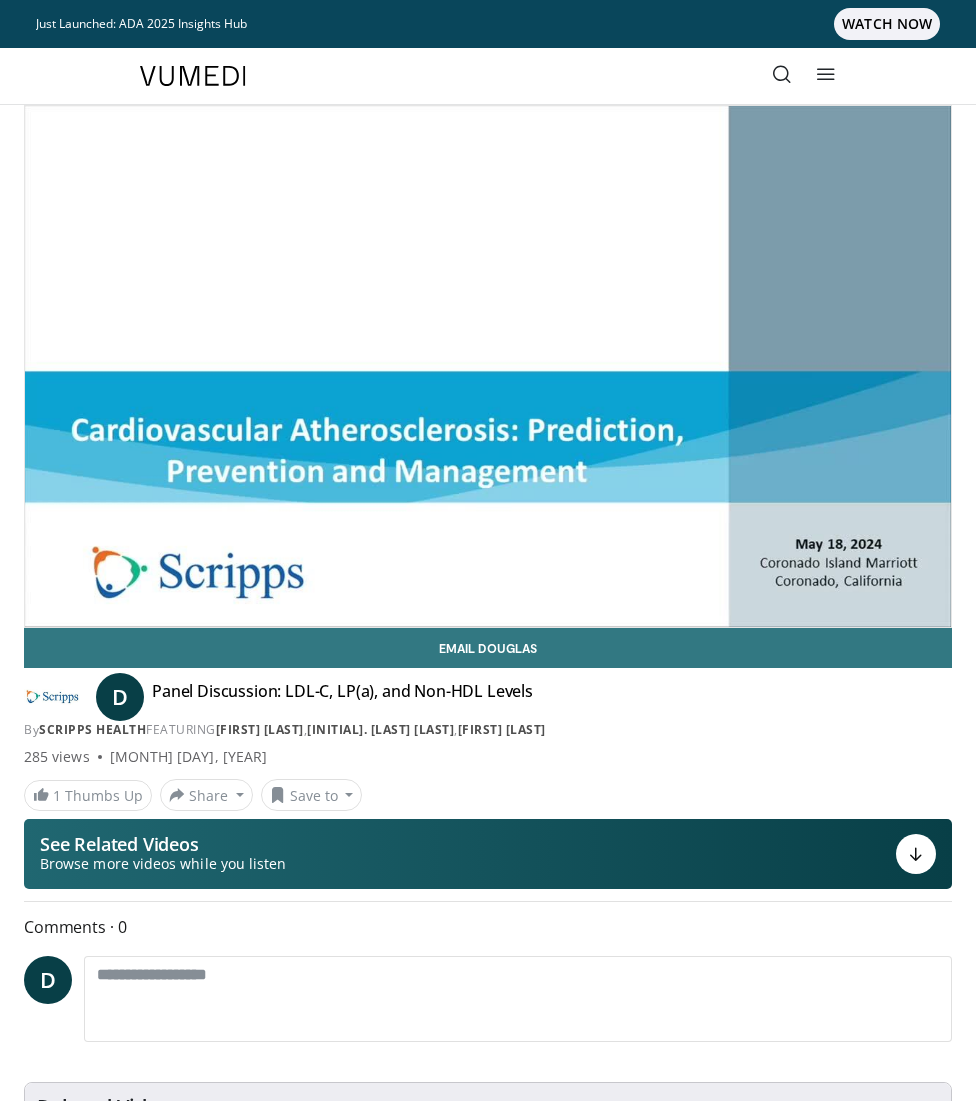click at bounding box center (230, 367) 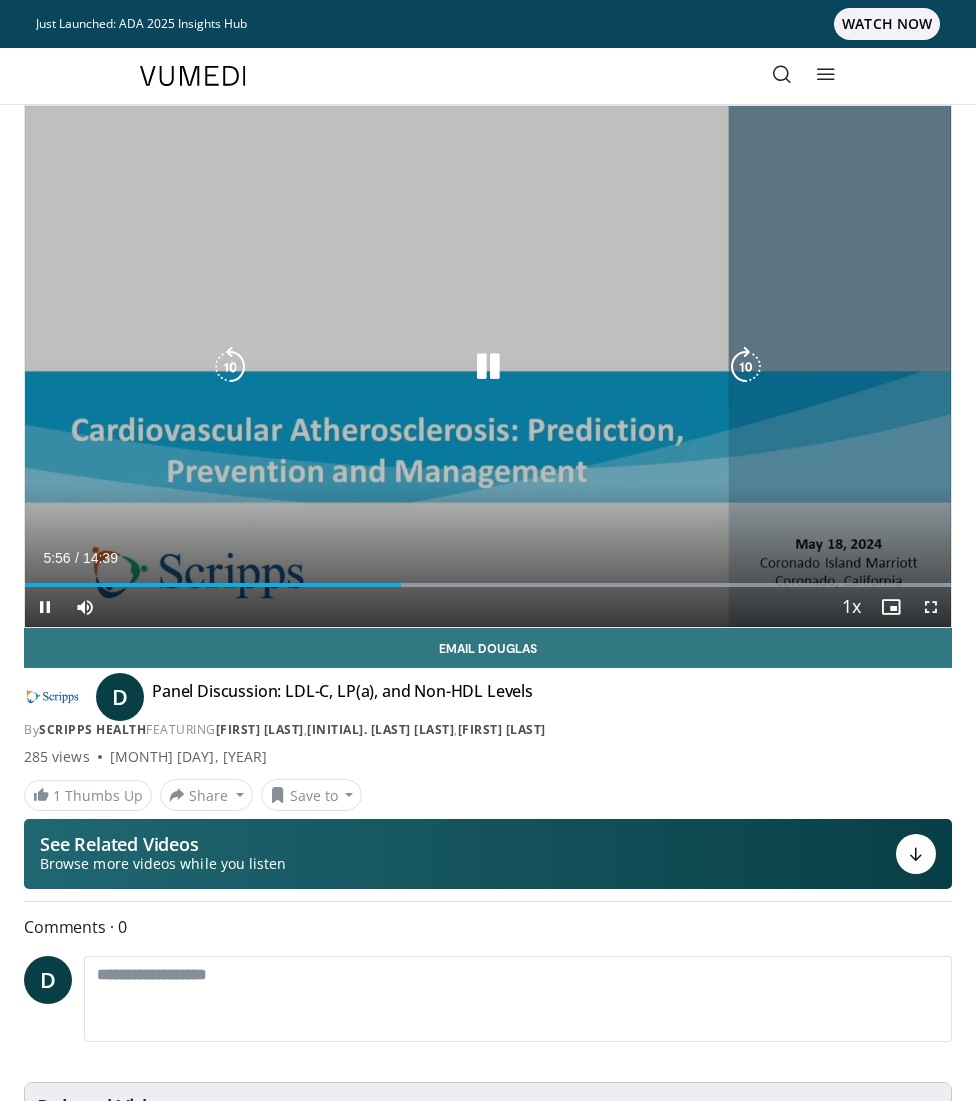 click at bounding box center [488, 367] 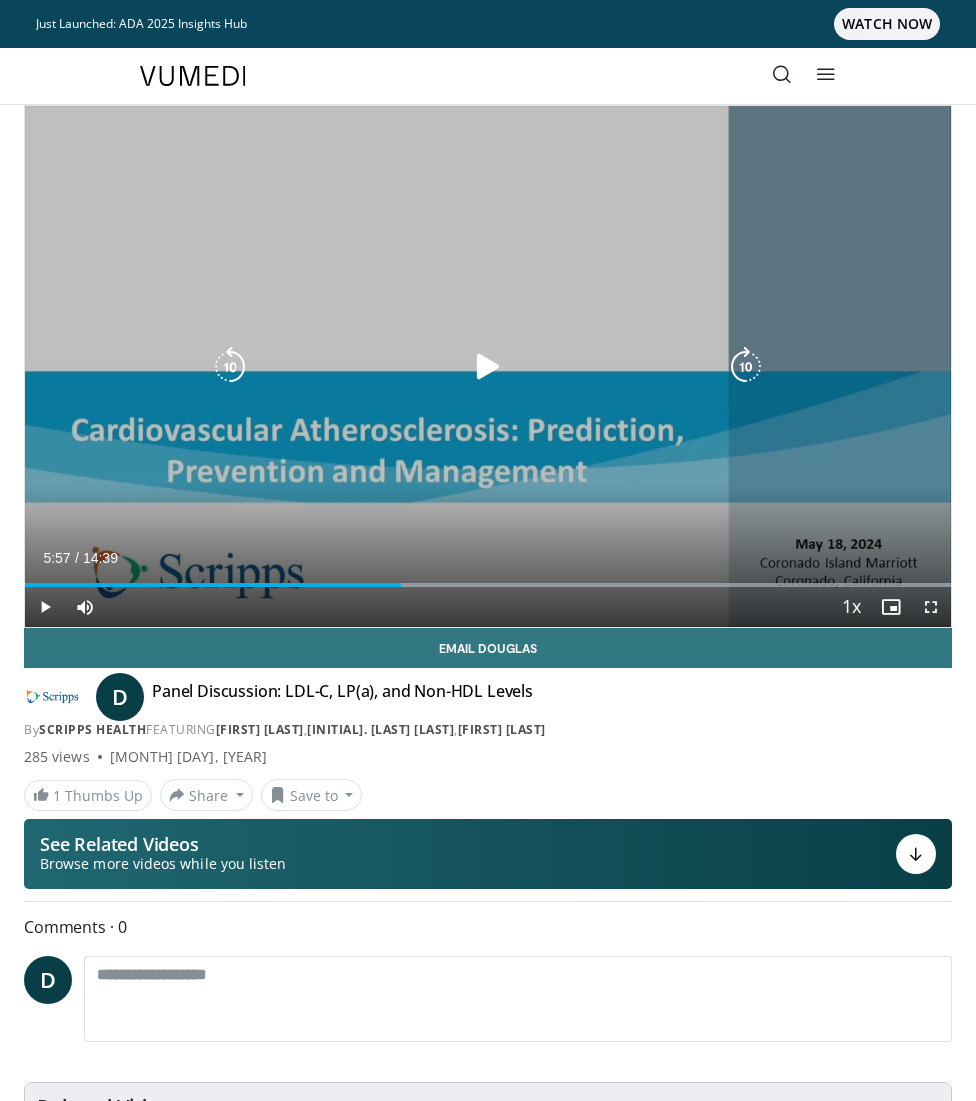 click at bounding box center (488, 367) 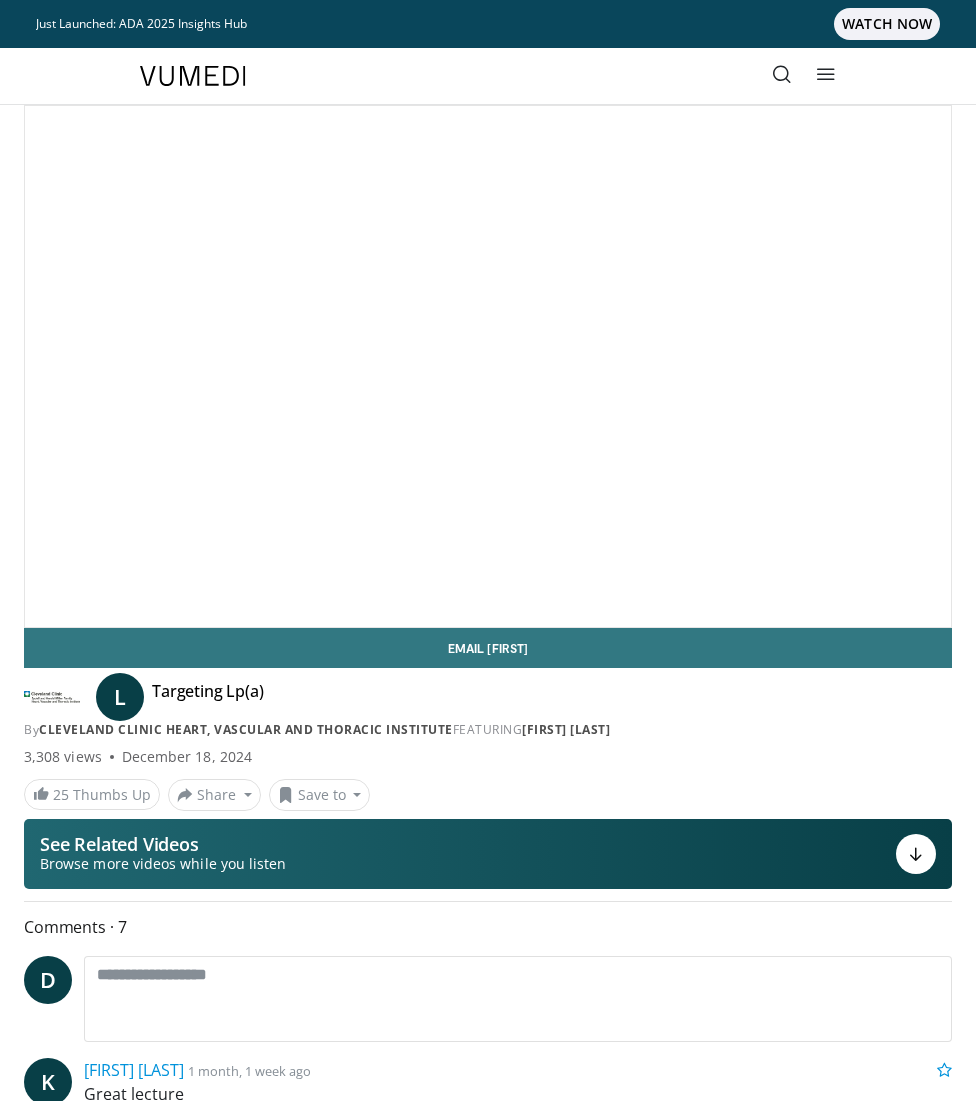 scroll, scrollTop: 0, scrollLeft: 0, axis: both 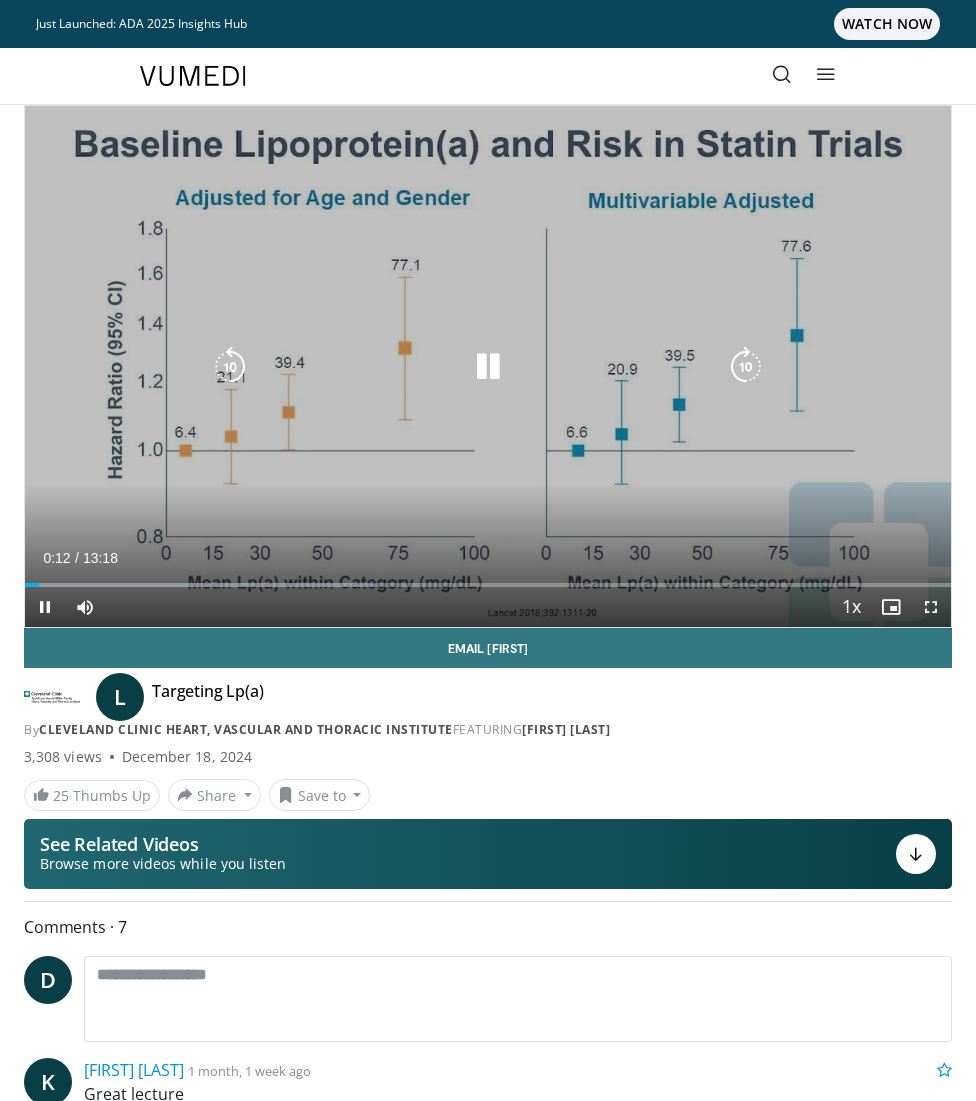 click at bounding box center (488, 367) 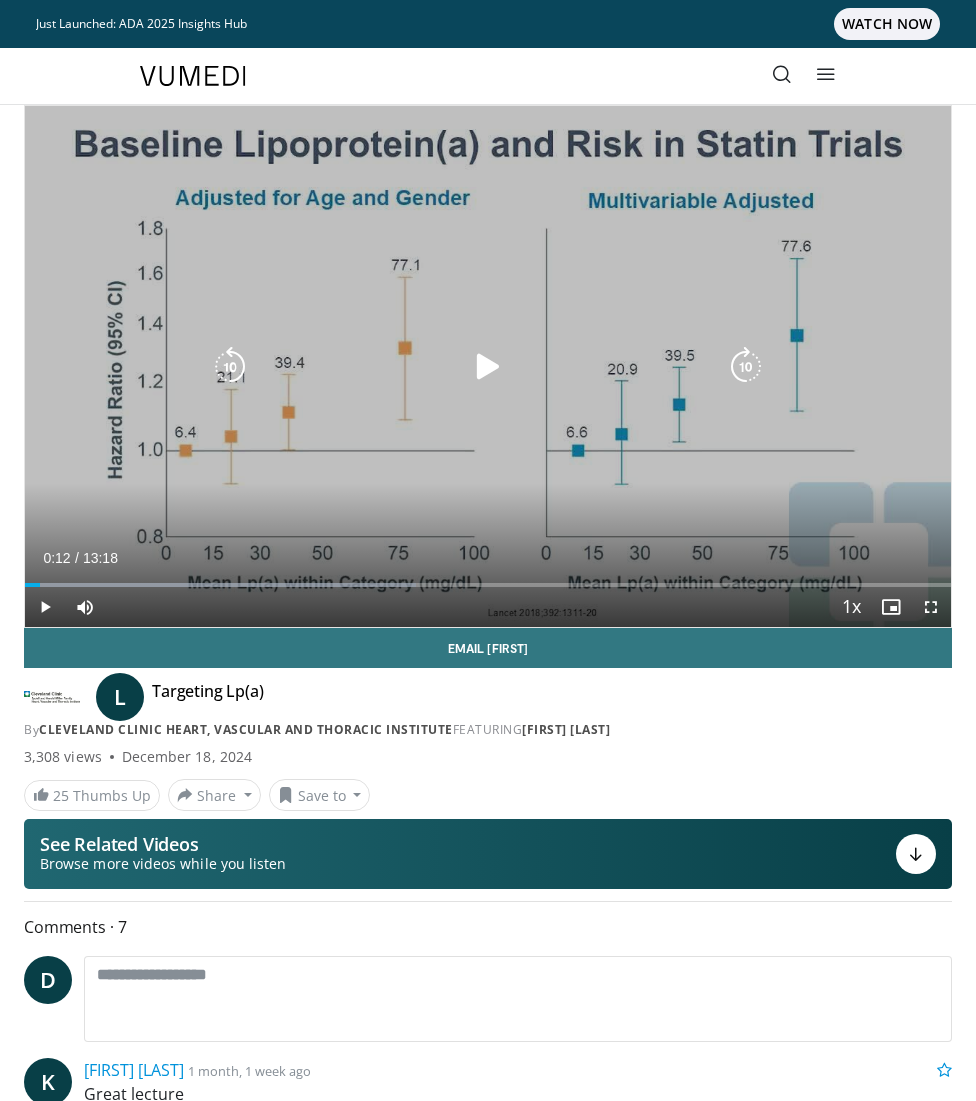 click at bounding box center [488, 367] 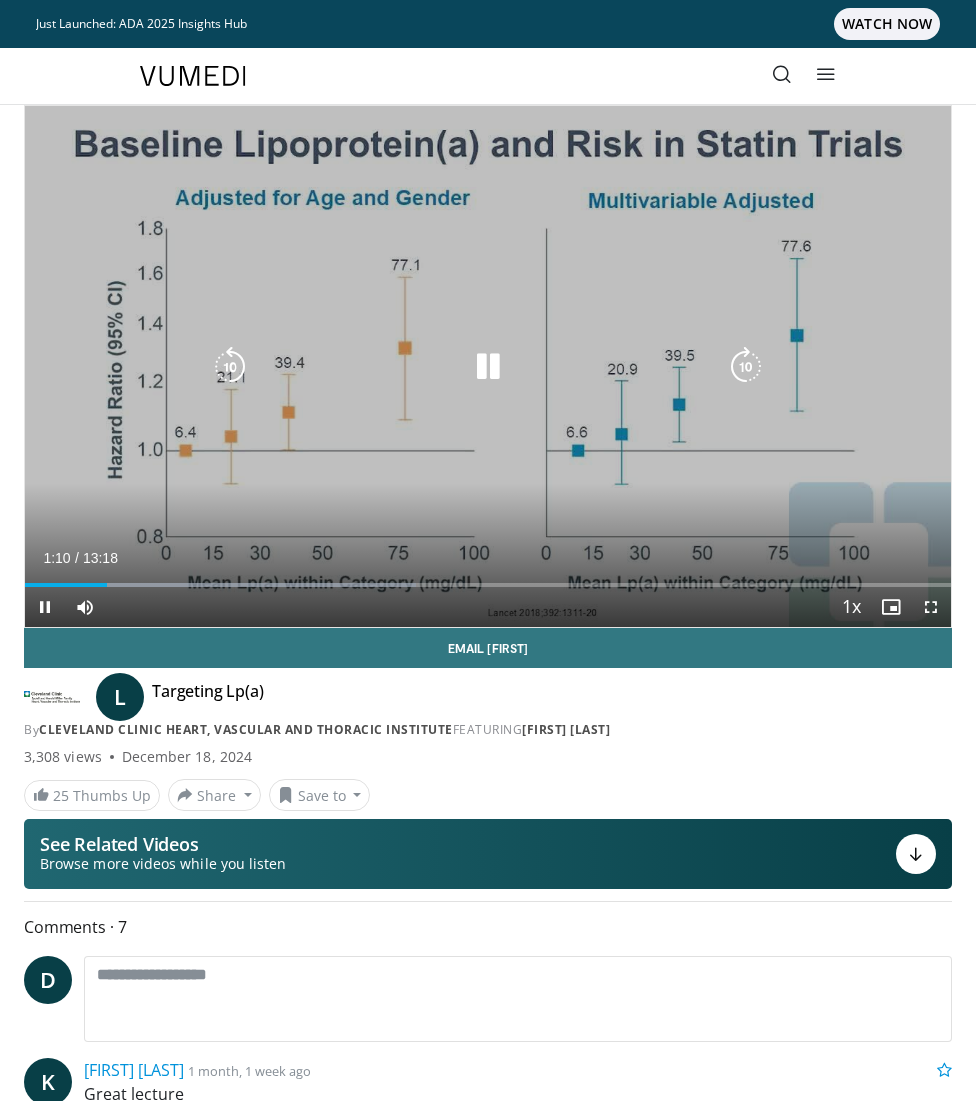 click at bounding box center (488, 367) 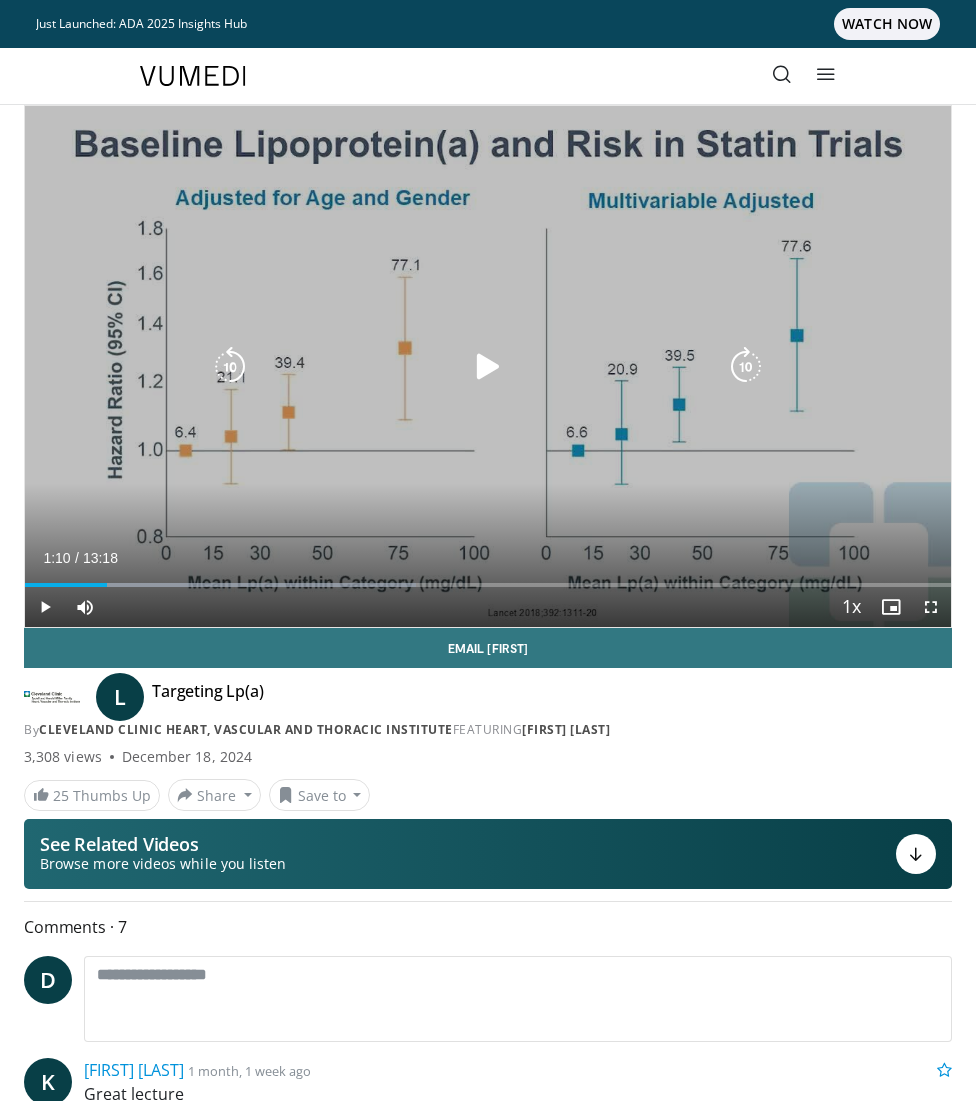 click at bounding box center (488, 367) 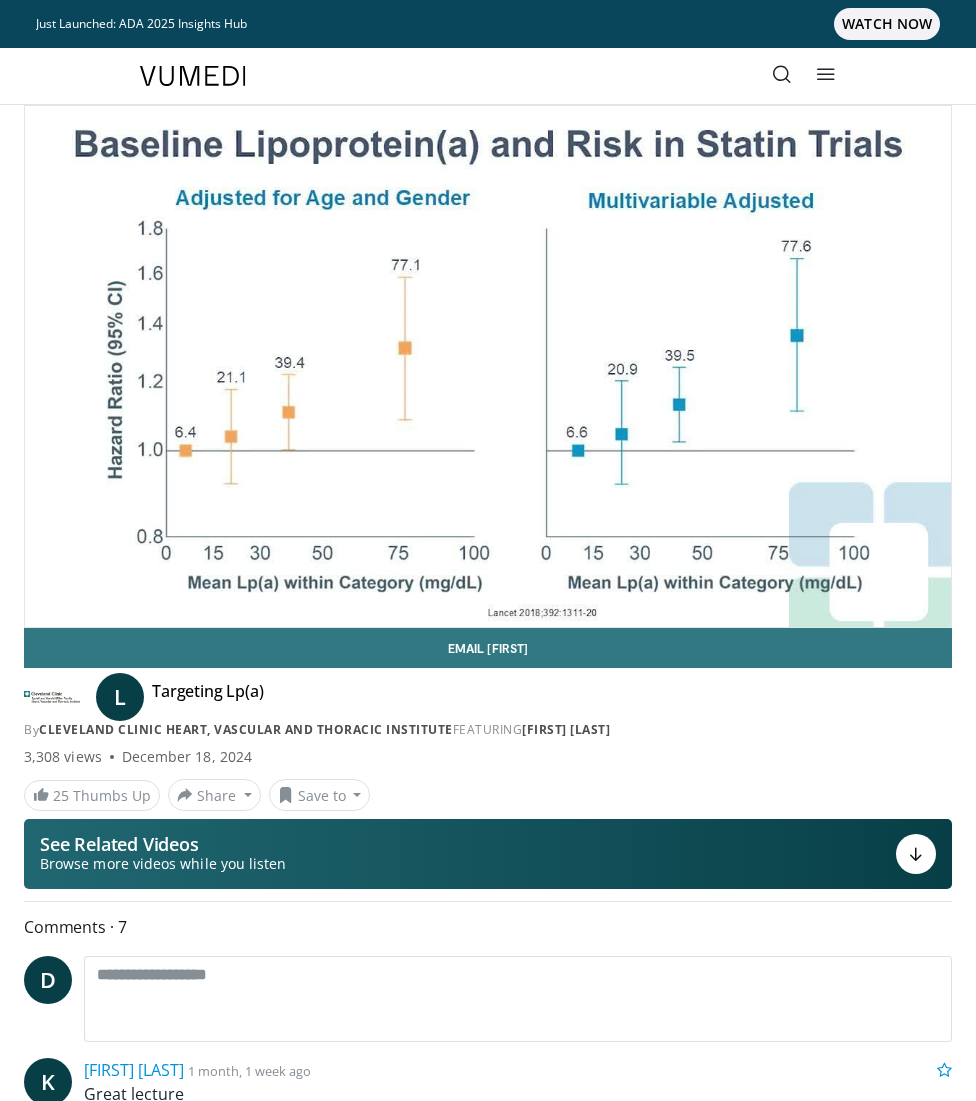 click at bounding box center [230, 367] 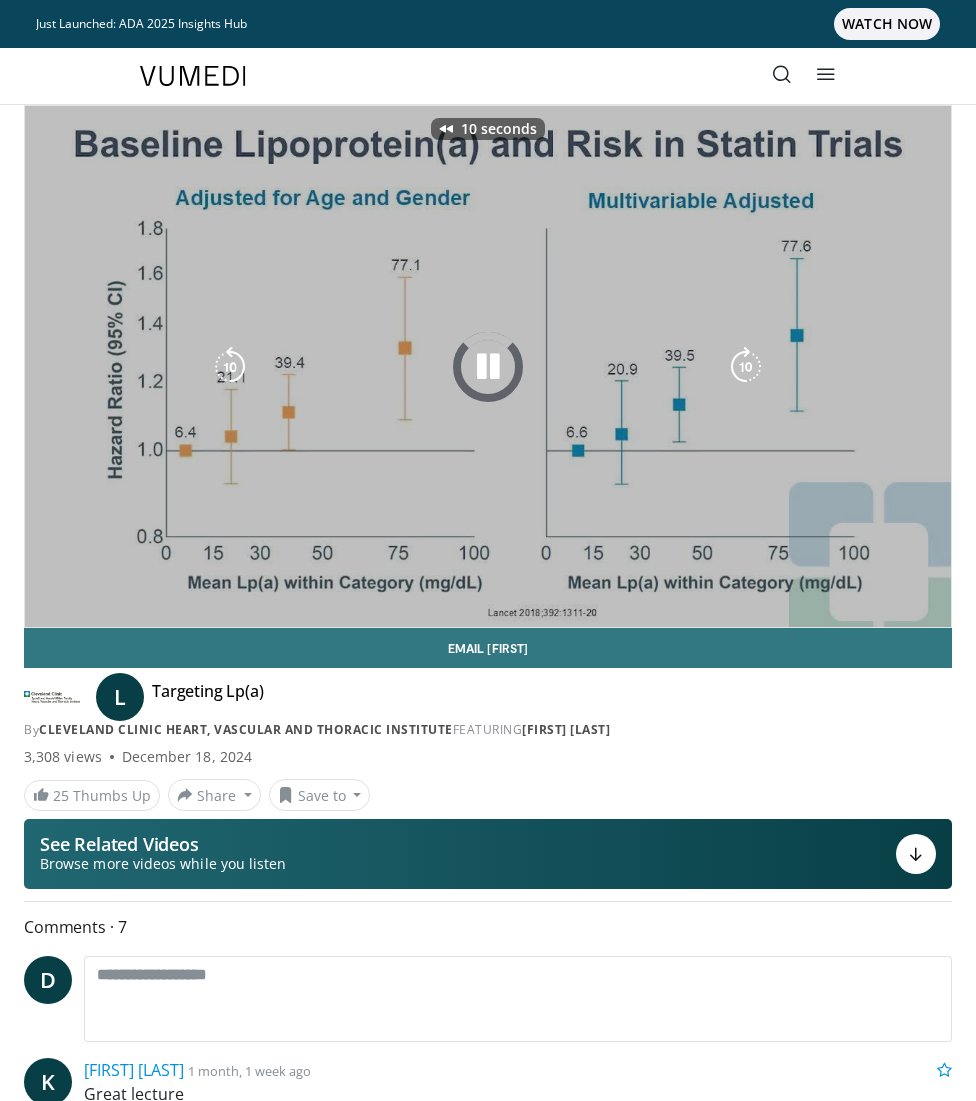 click at bounding box center (230, 367) 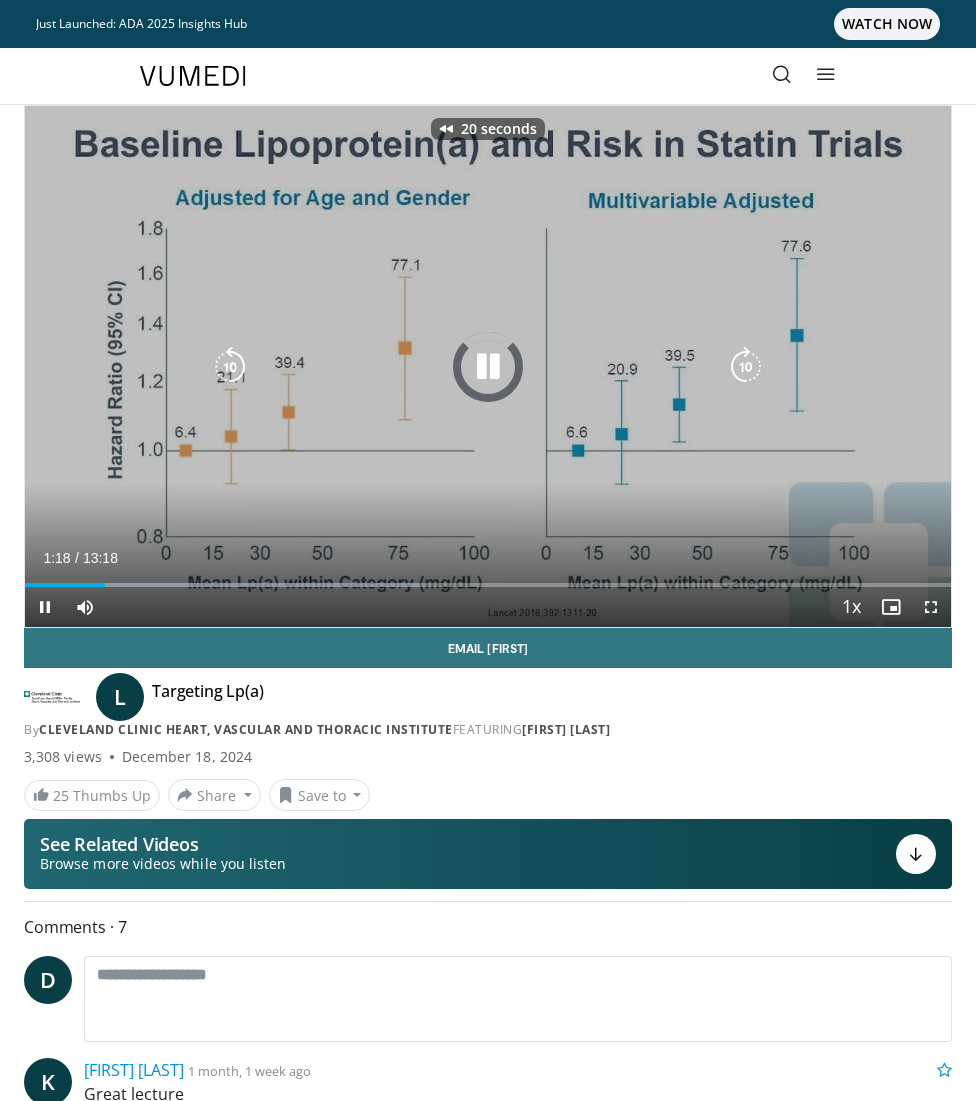 click at bounding box center (230, 367) 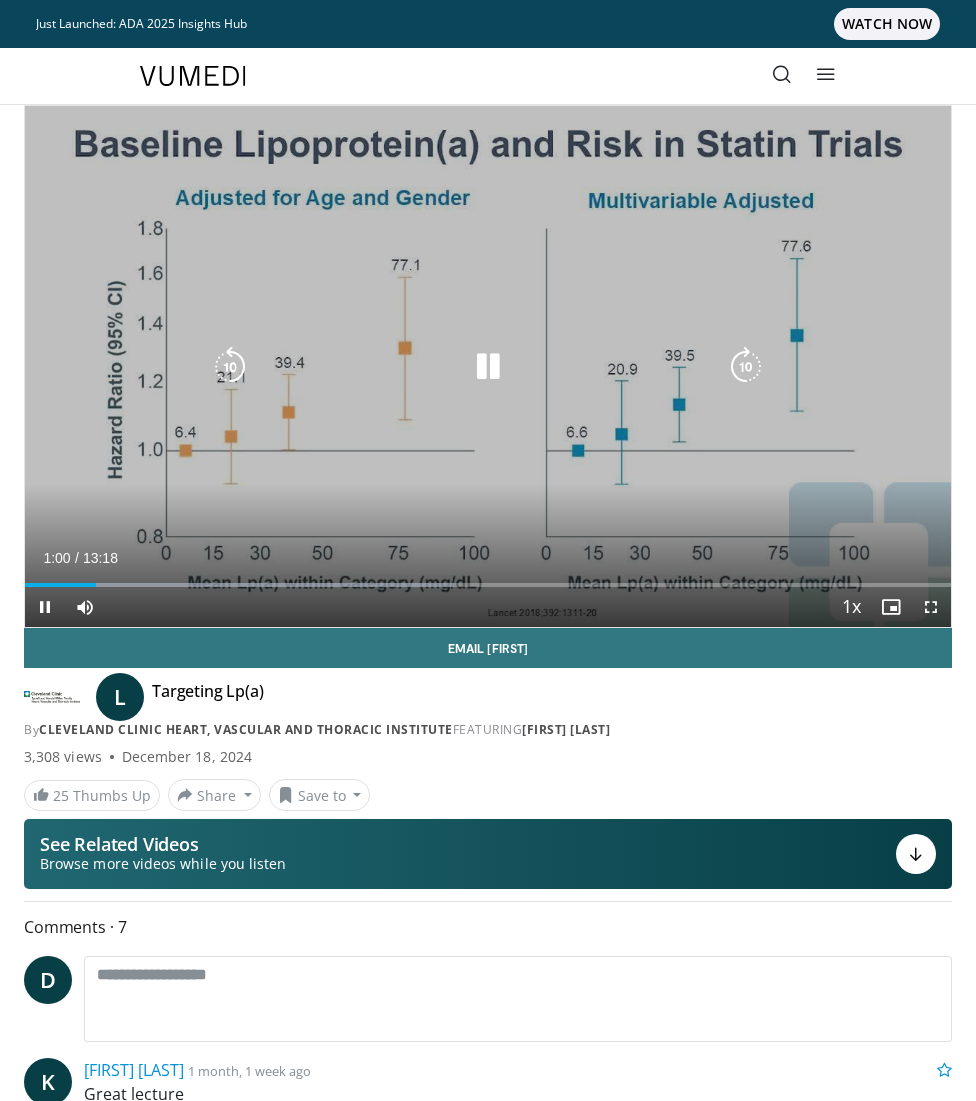 click at bounding box center [230, 367] 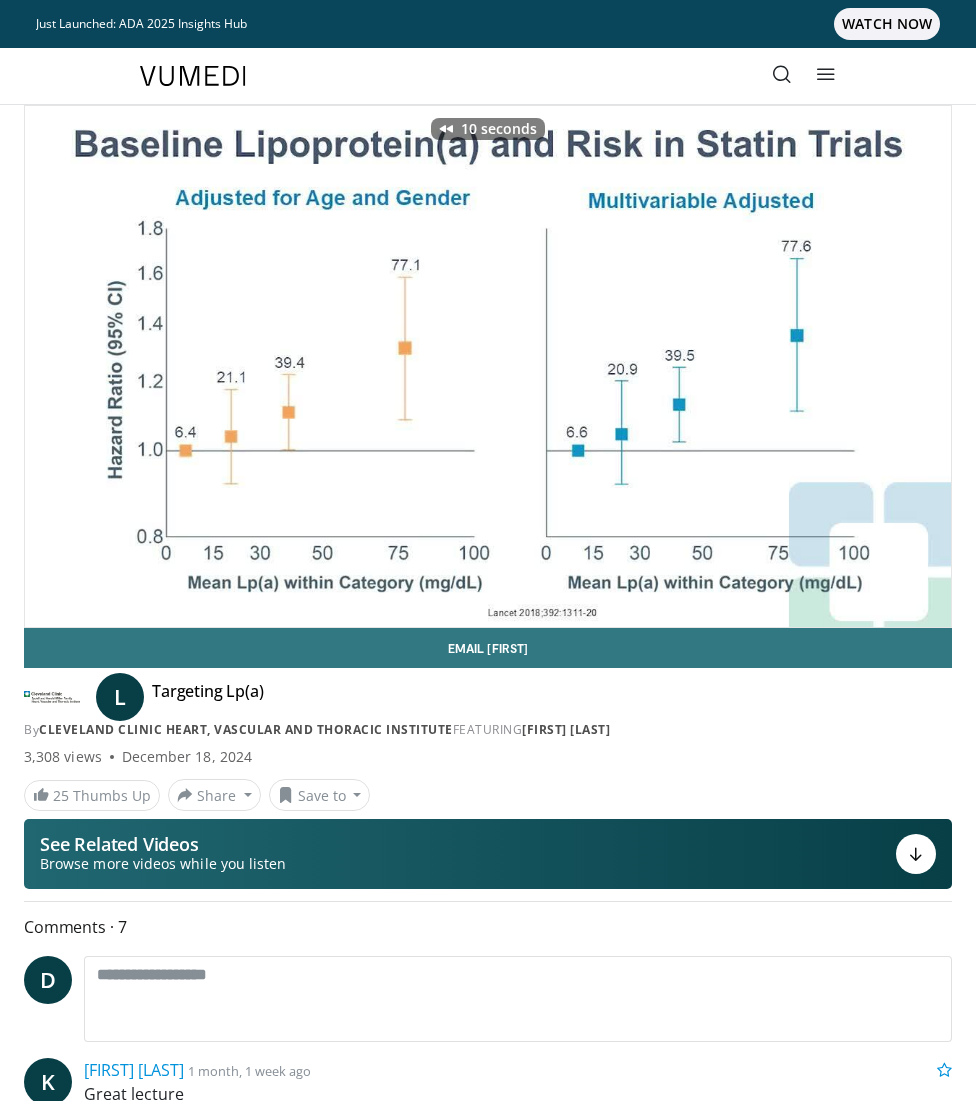 click on "10 seconds
Tap to unmute" at bounding box center (488, 366) 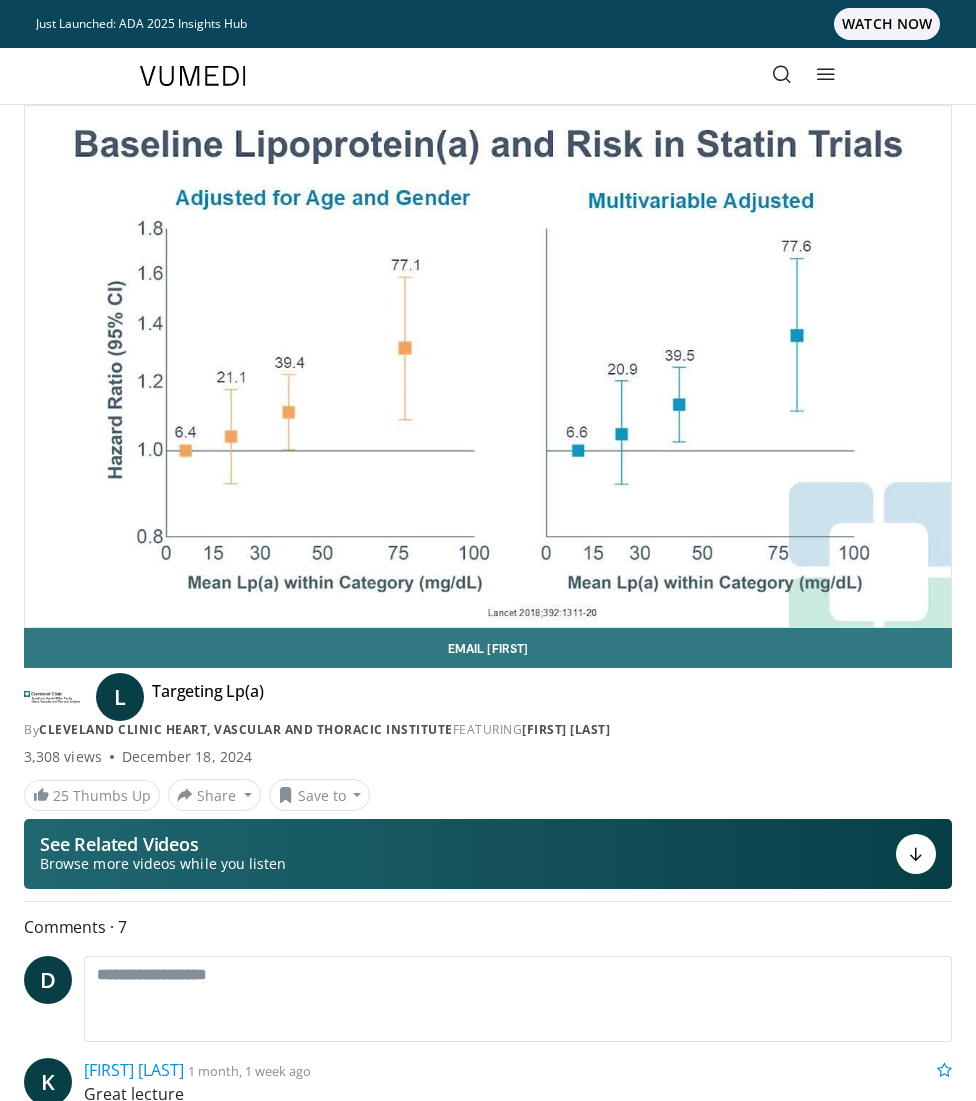 click on "10 seconds
Tap to unmute" at bounding box center [488, 366] 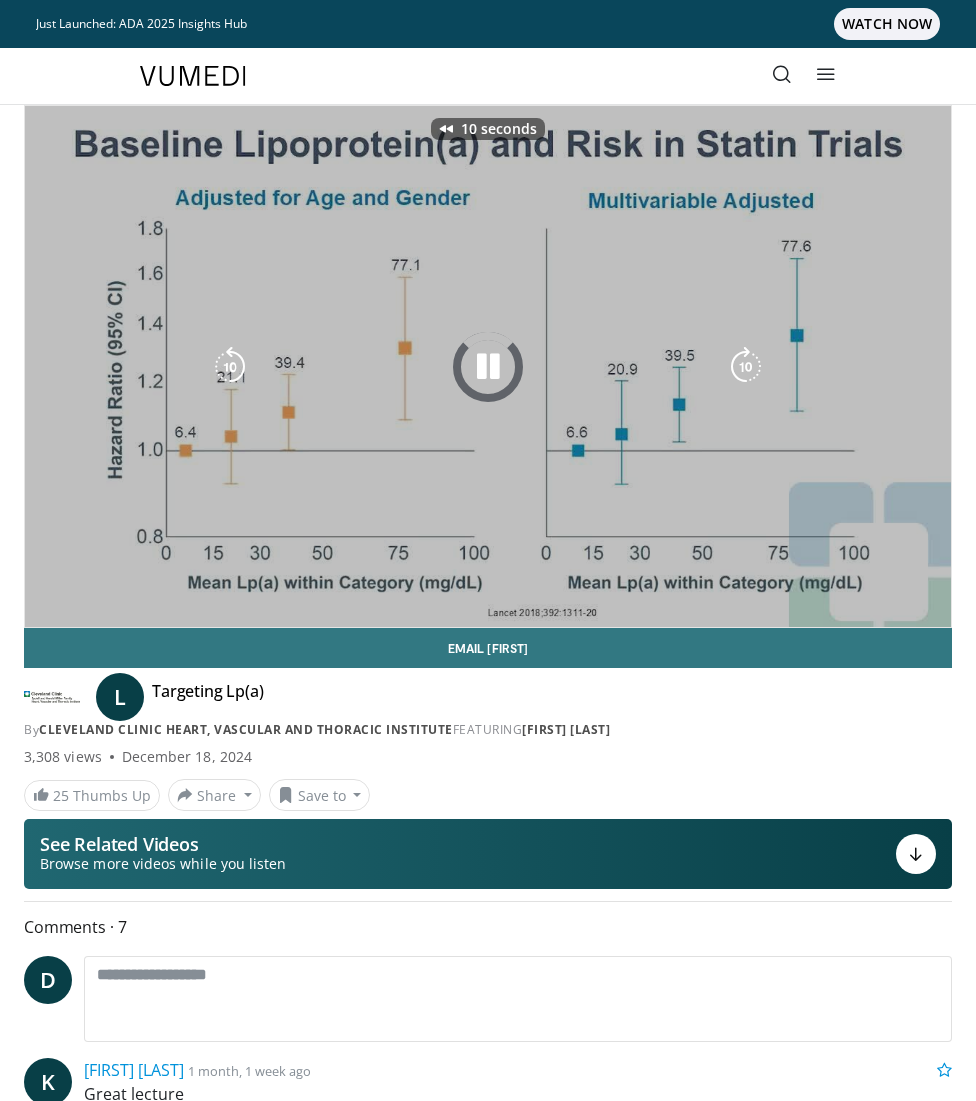 click at bounding box center (230, 367) 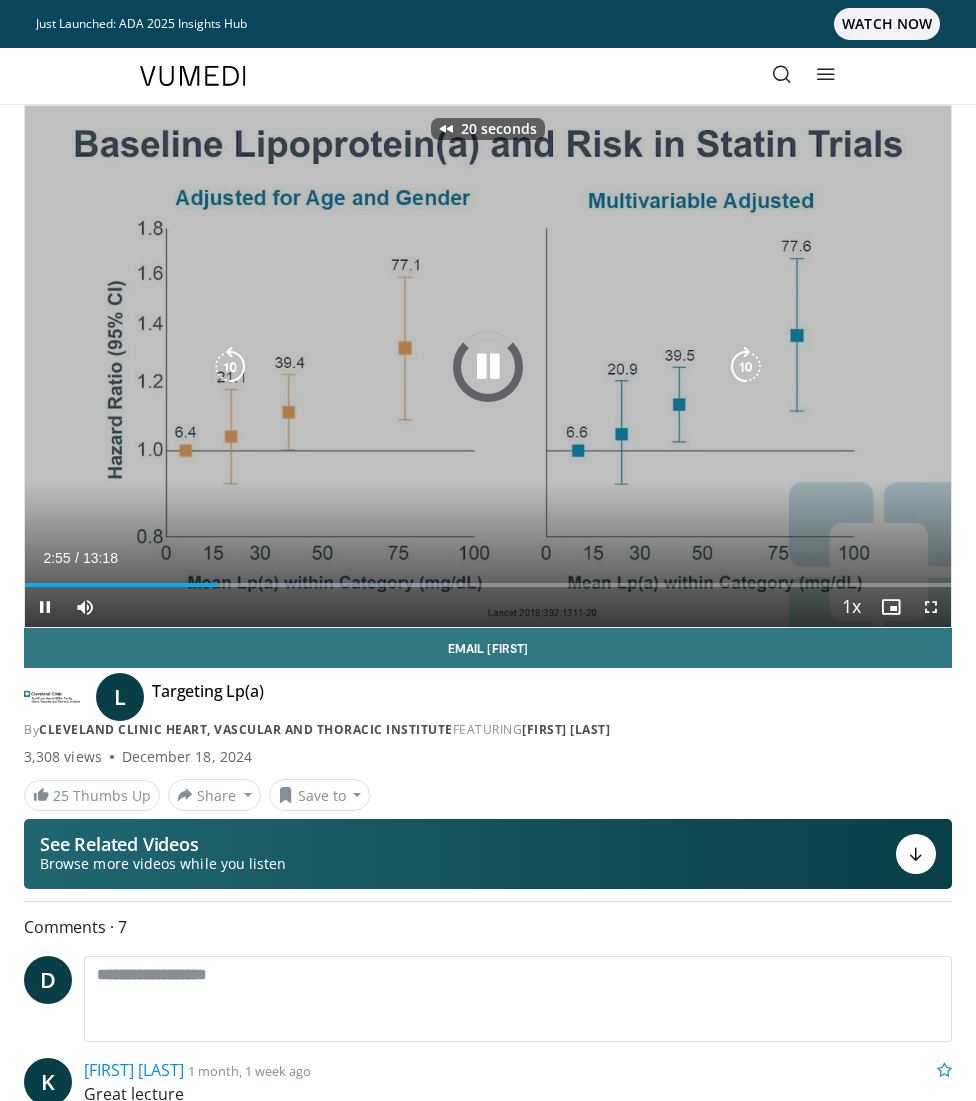 click at bounding box center (230, 367) 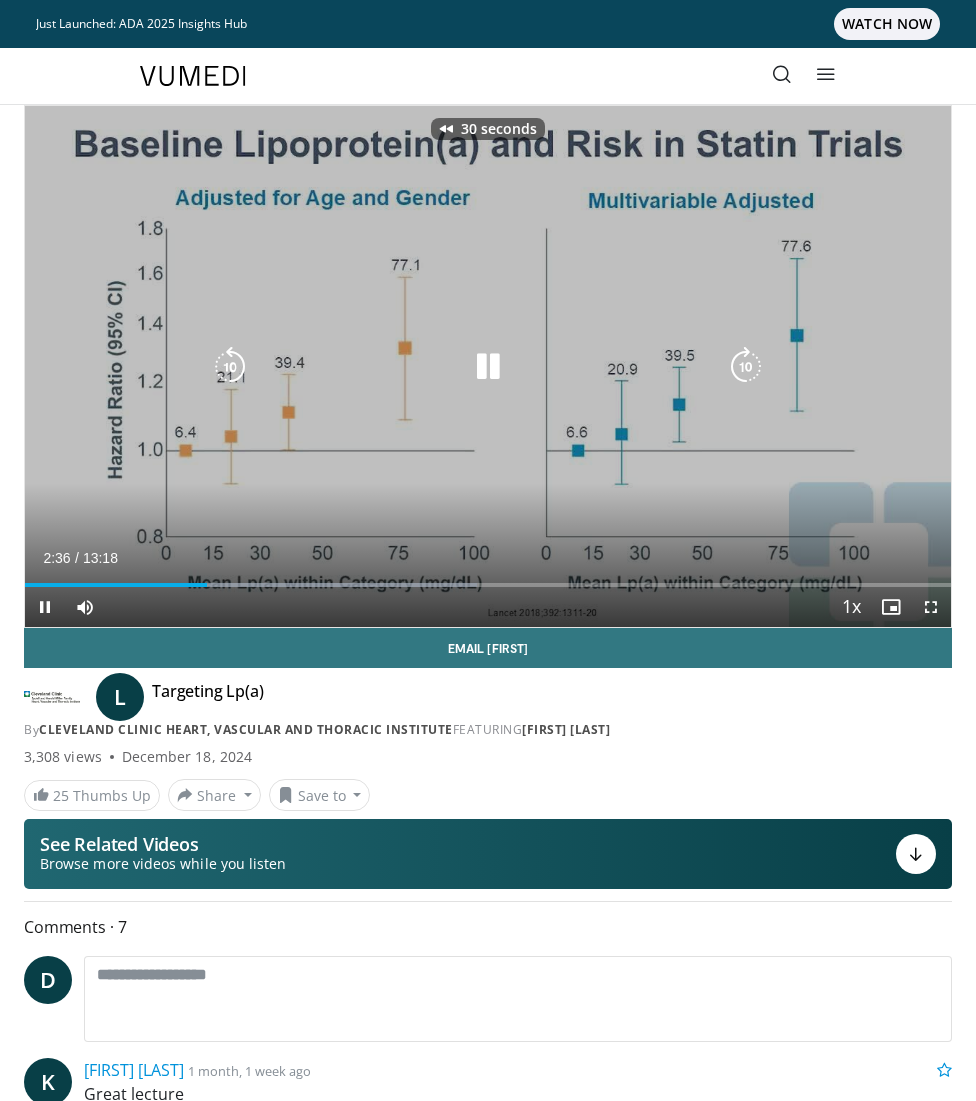 click at bounding box center [746, 367] 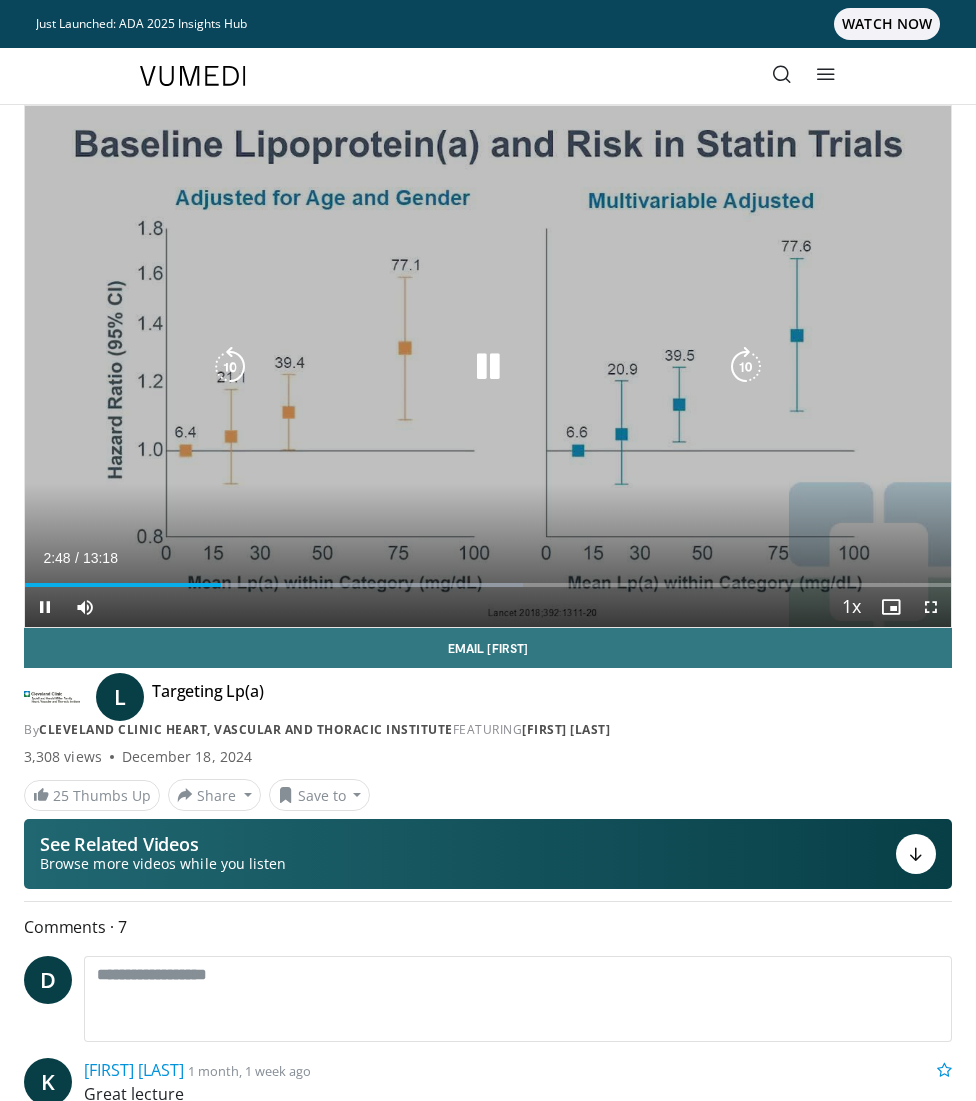 click at bounding box center [746, 367] 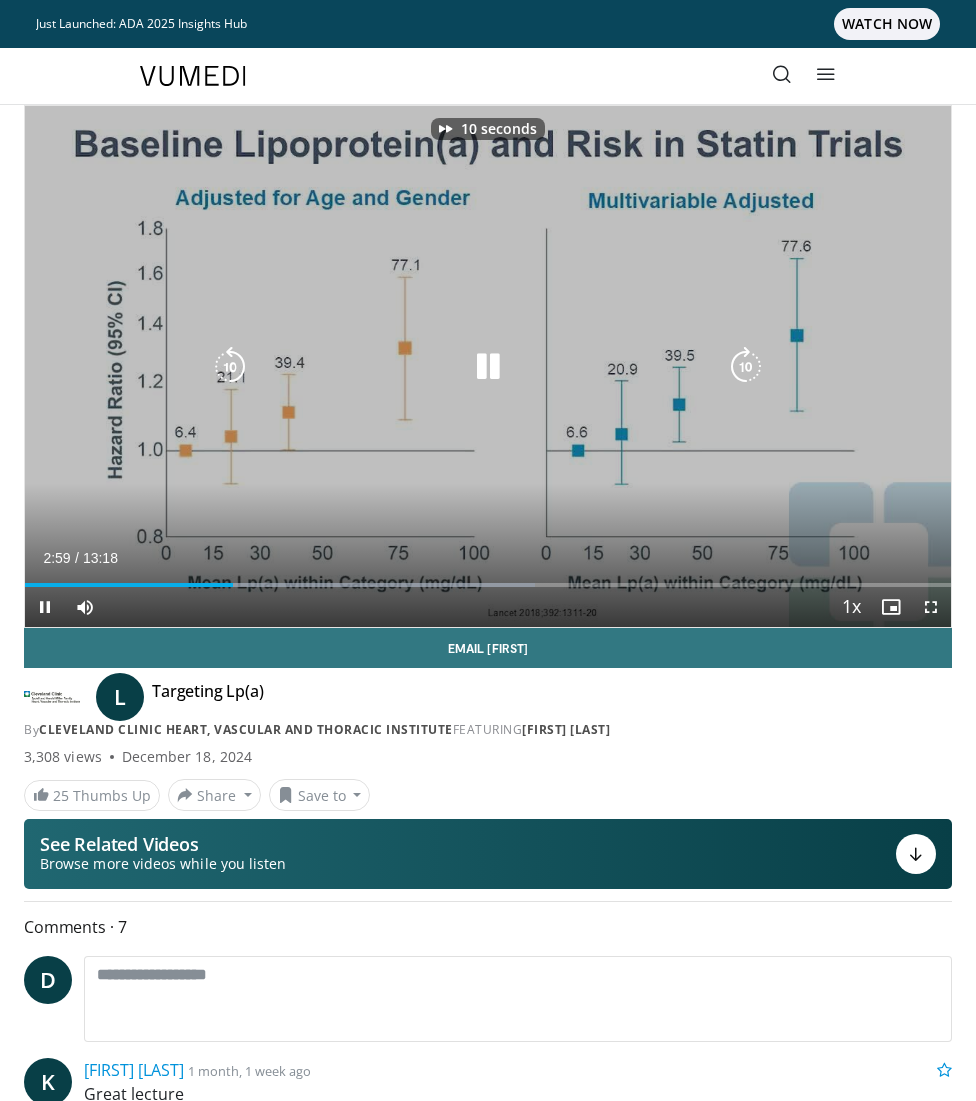 click at bounding box center [488, 367] 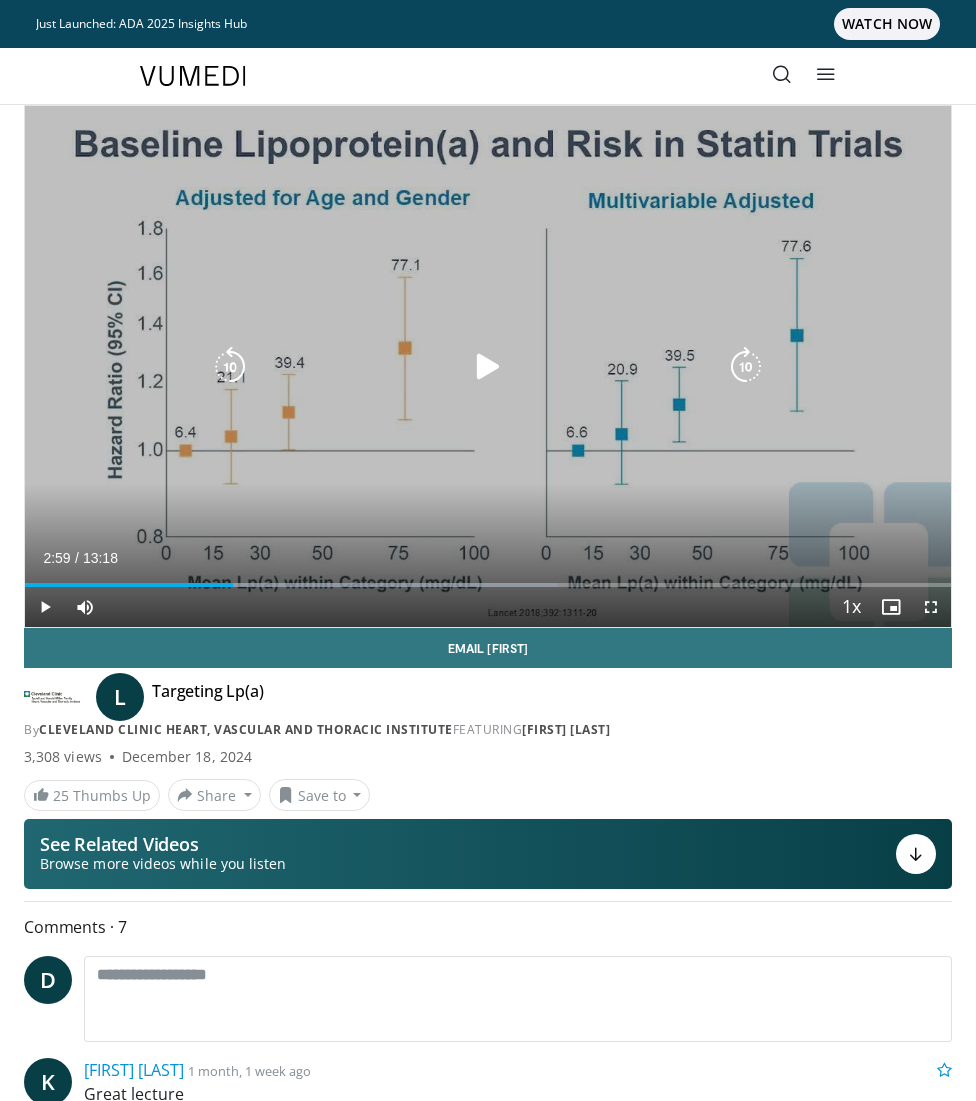 click at bounding box center (488, 367) 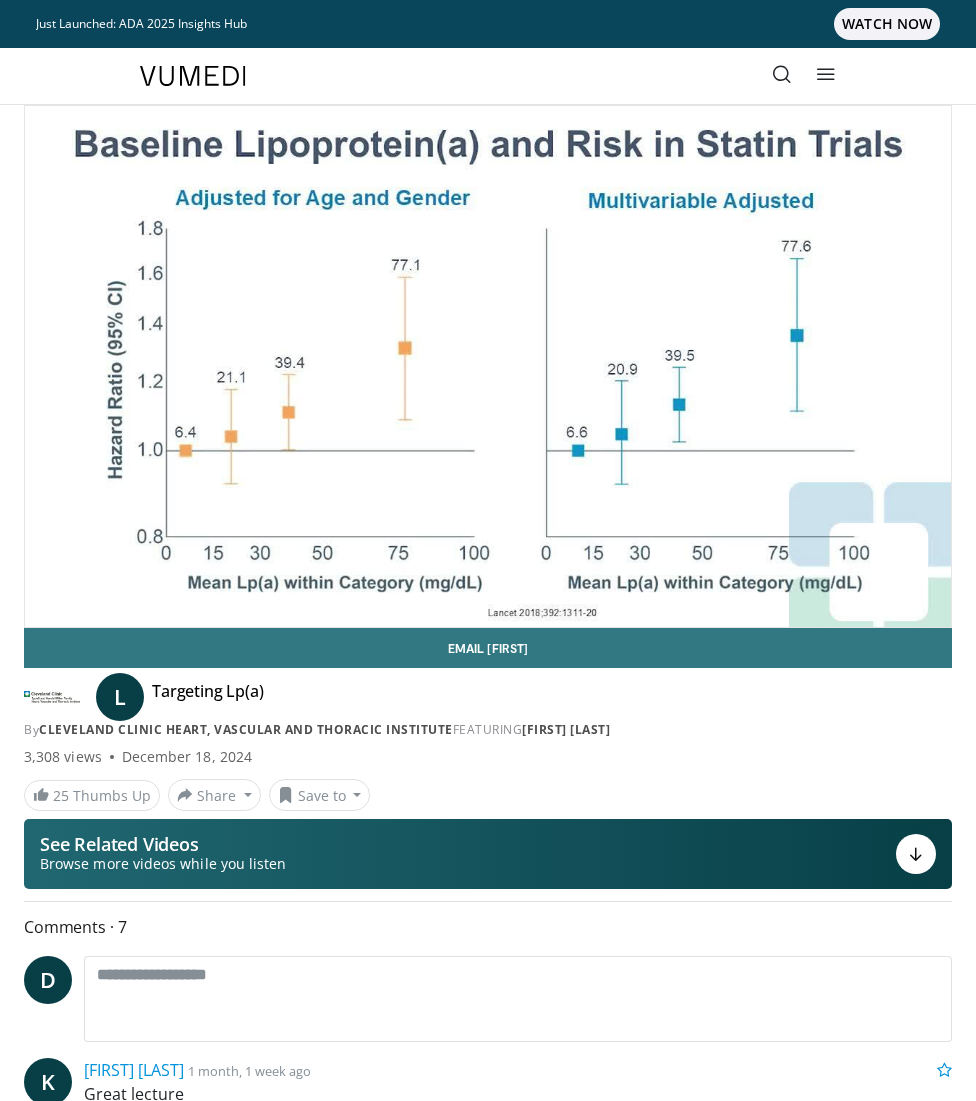 click at bounding box center (488, 367) 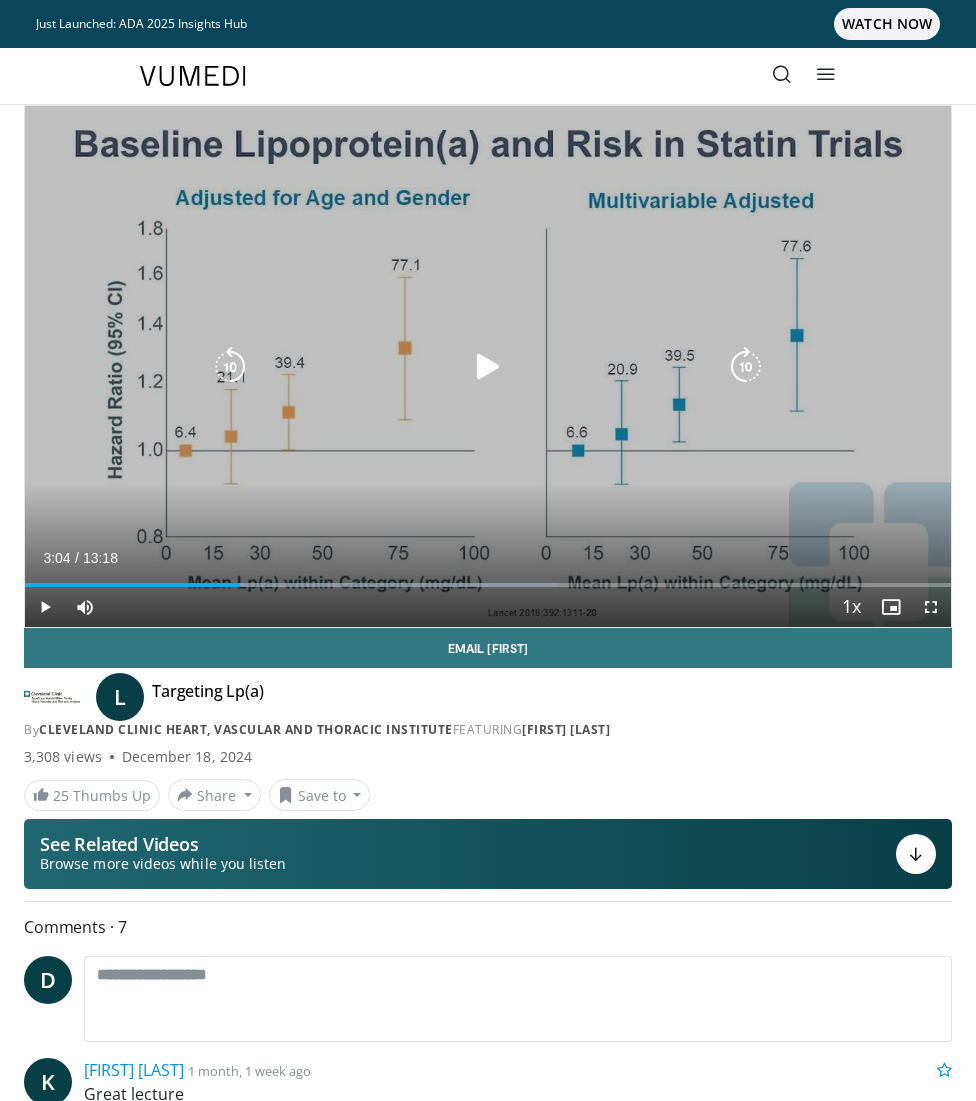click at bounding box center (488, 367) 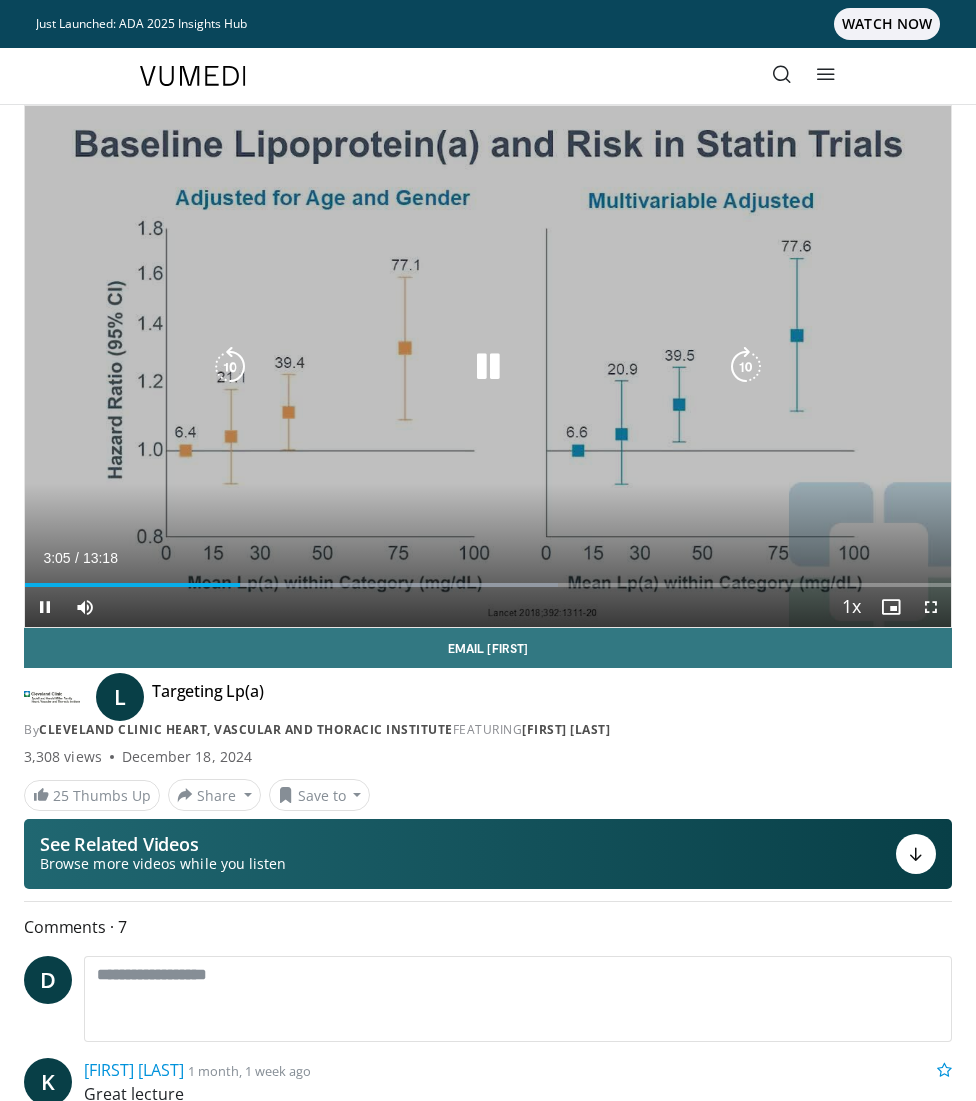 click at bounding box center (488, 367) 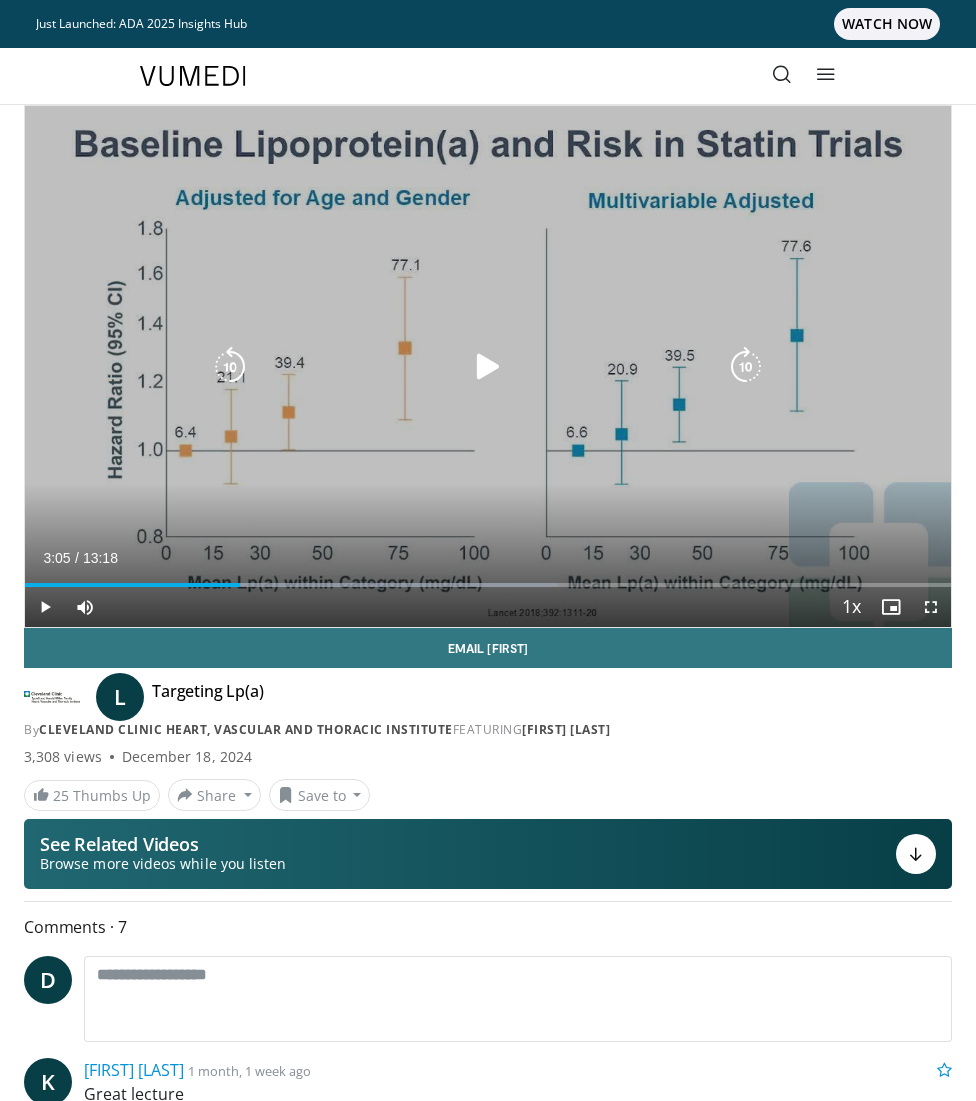 click at bounding box center [488, 367] 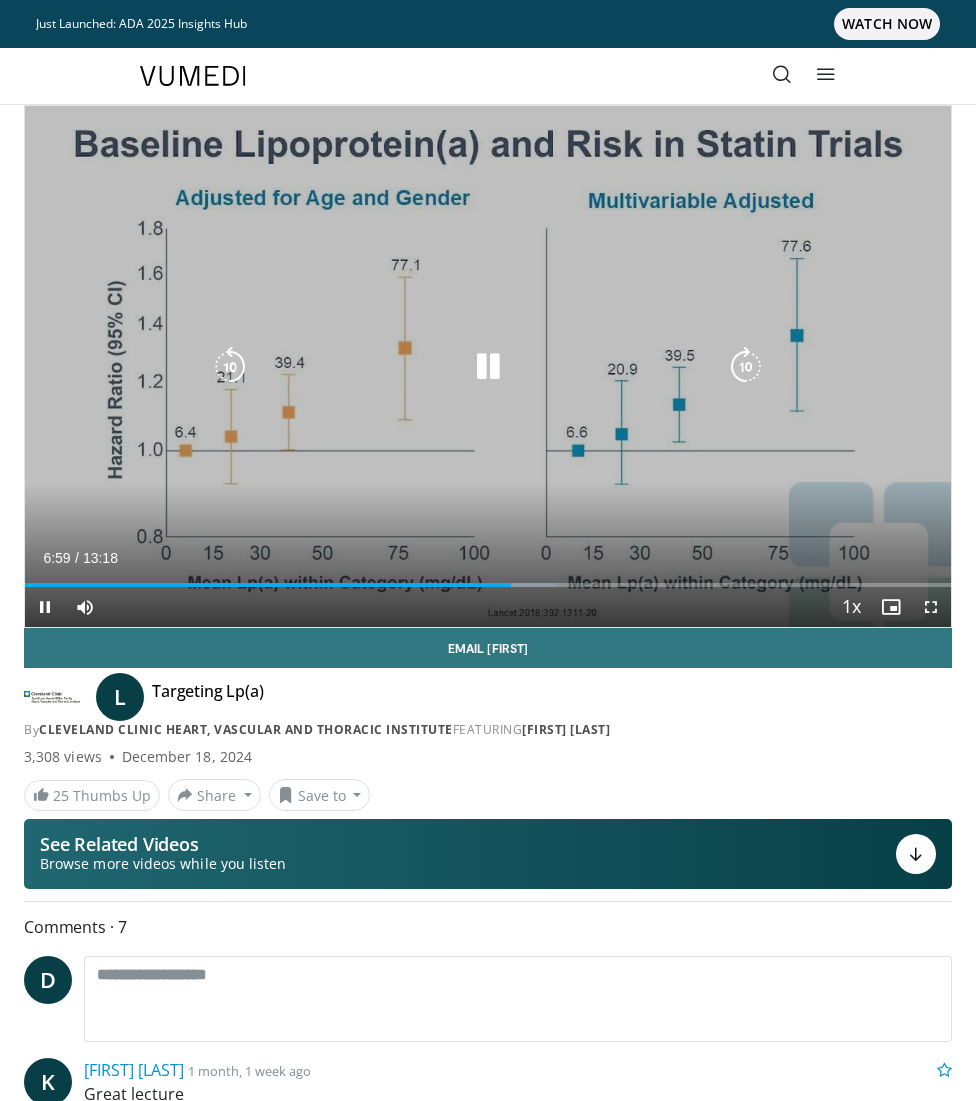 click at bounding box center (488, 367) 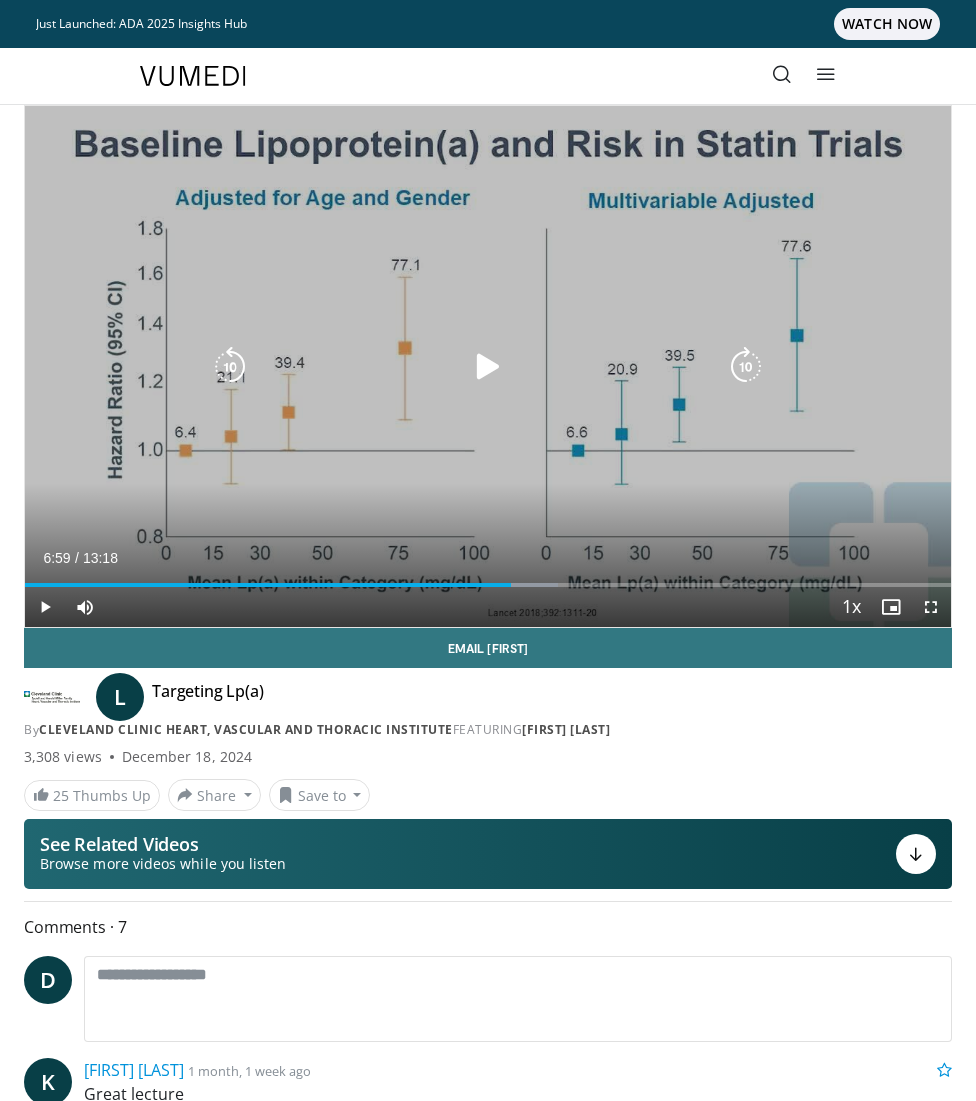 click at bounding box center [488, 367] 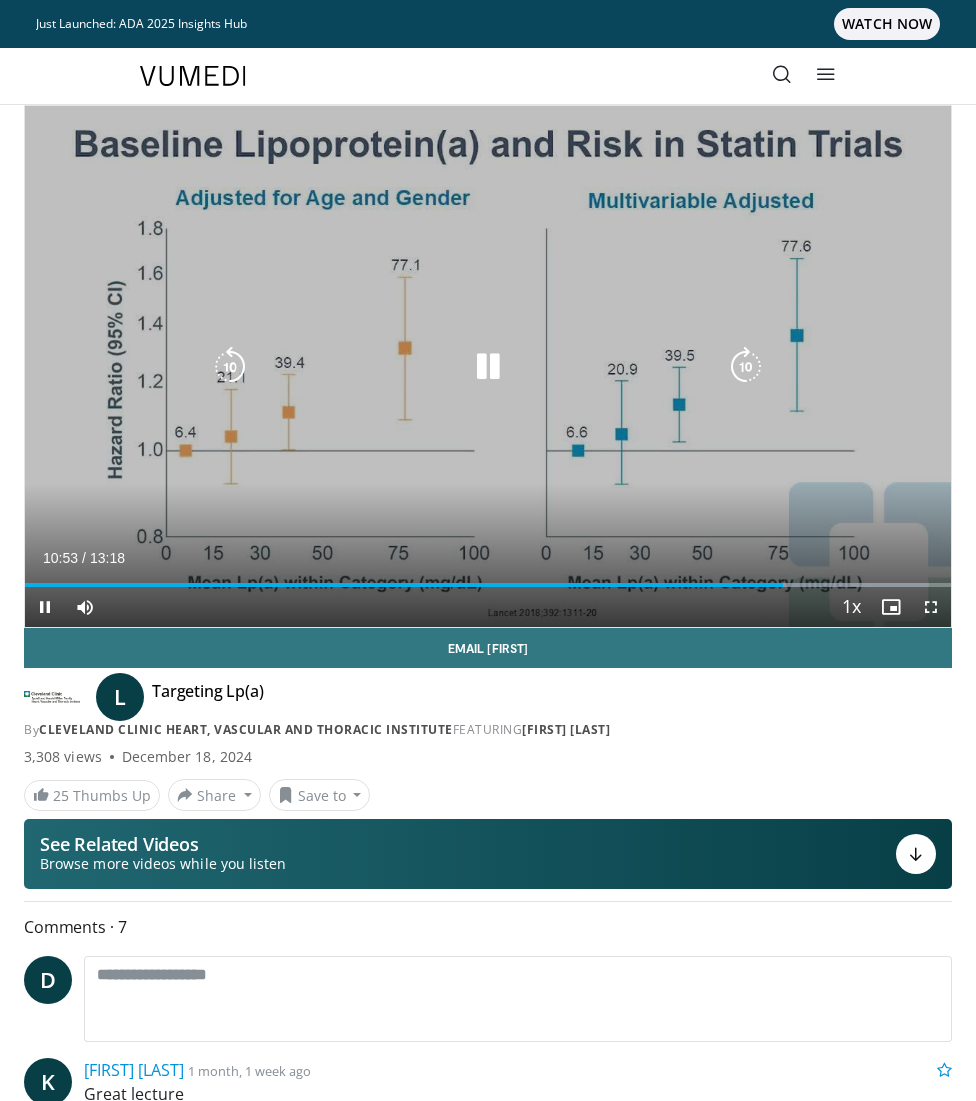 click at bounding box center [230, 367] 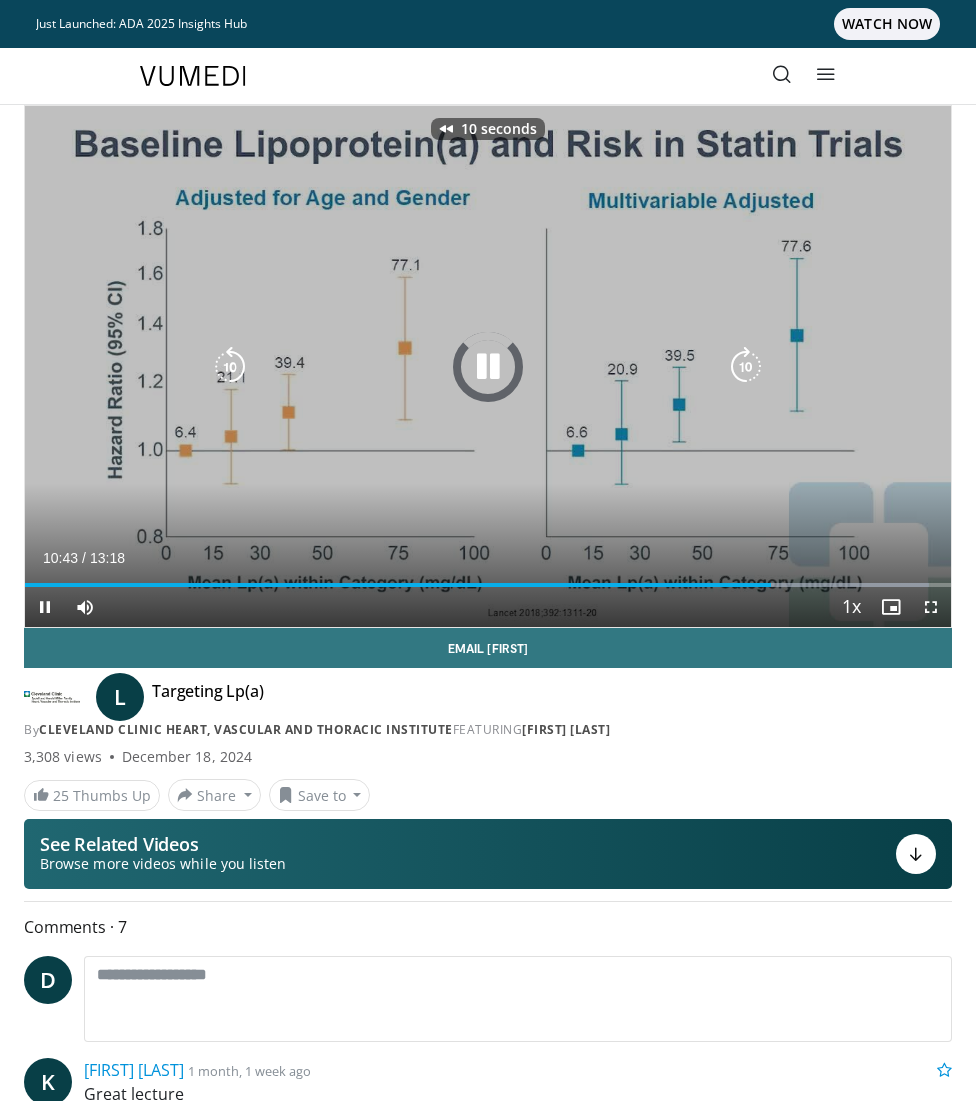 click at bounding box center (230, 367) 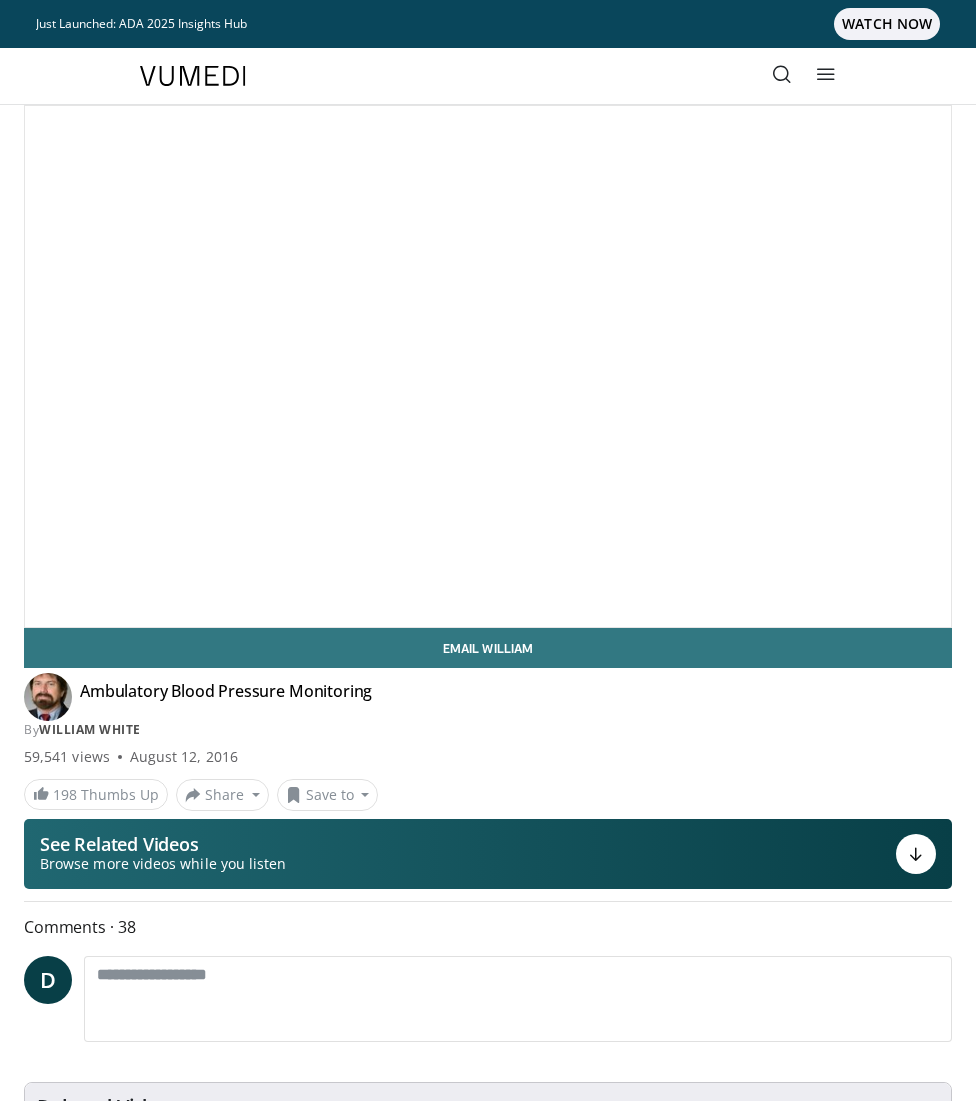 scroll, scrollTop: 0, scrollLeft: 0, axis: both 